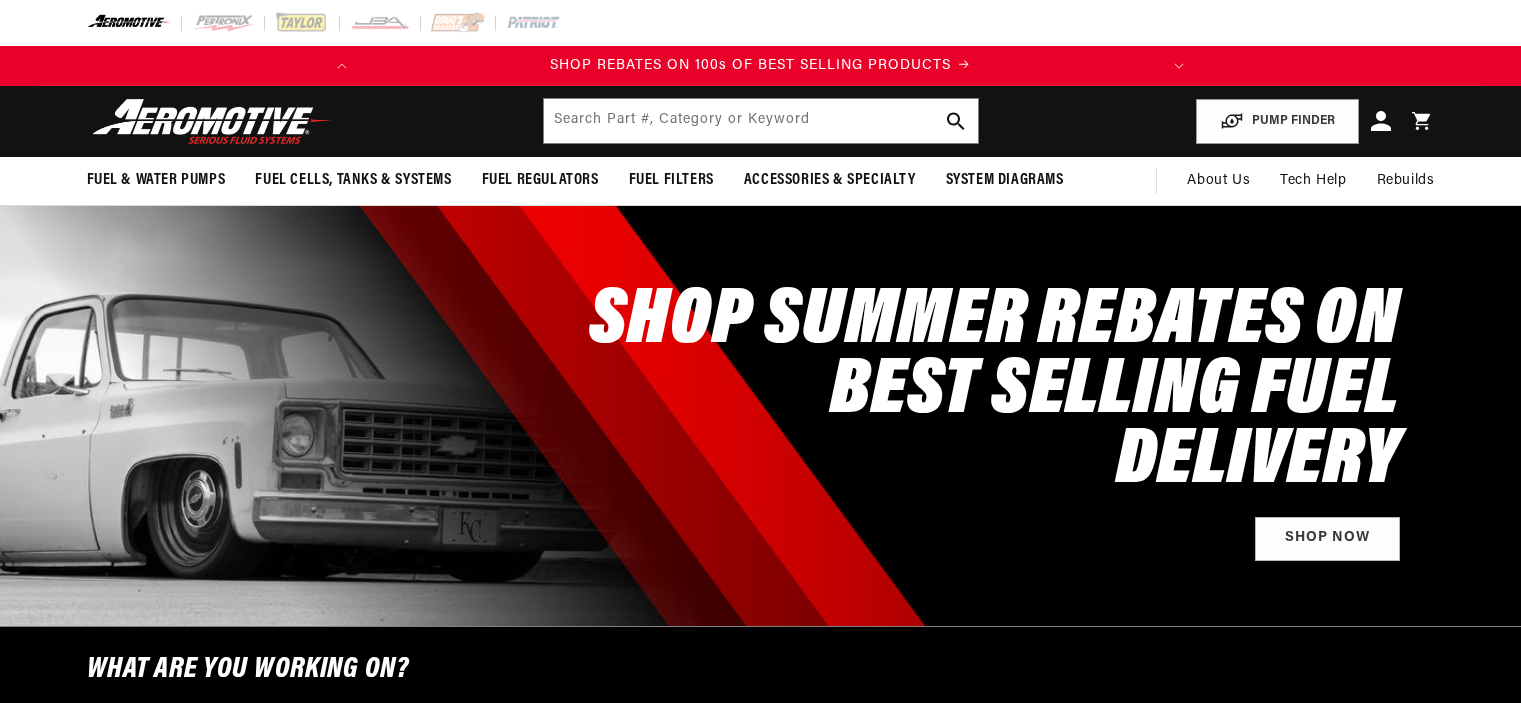 scroll, scrollTop: 0, scrollLeft: 0, axis: both 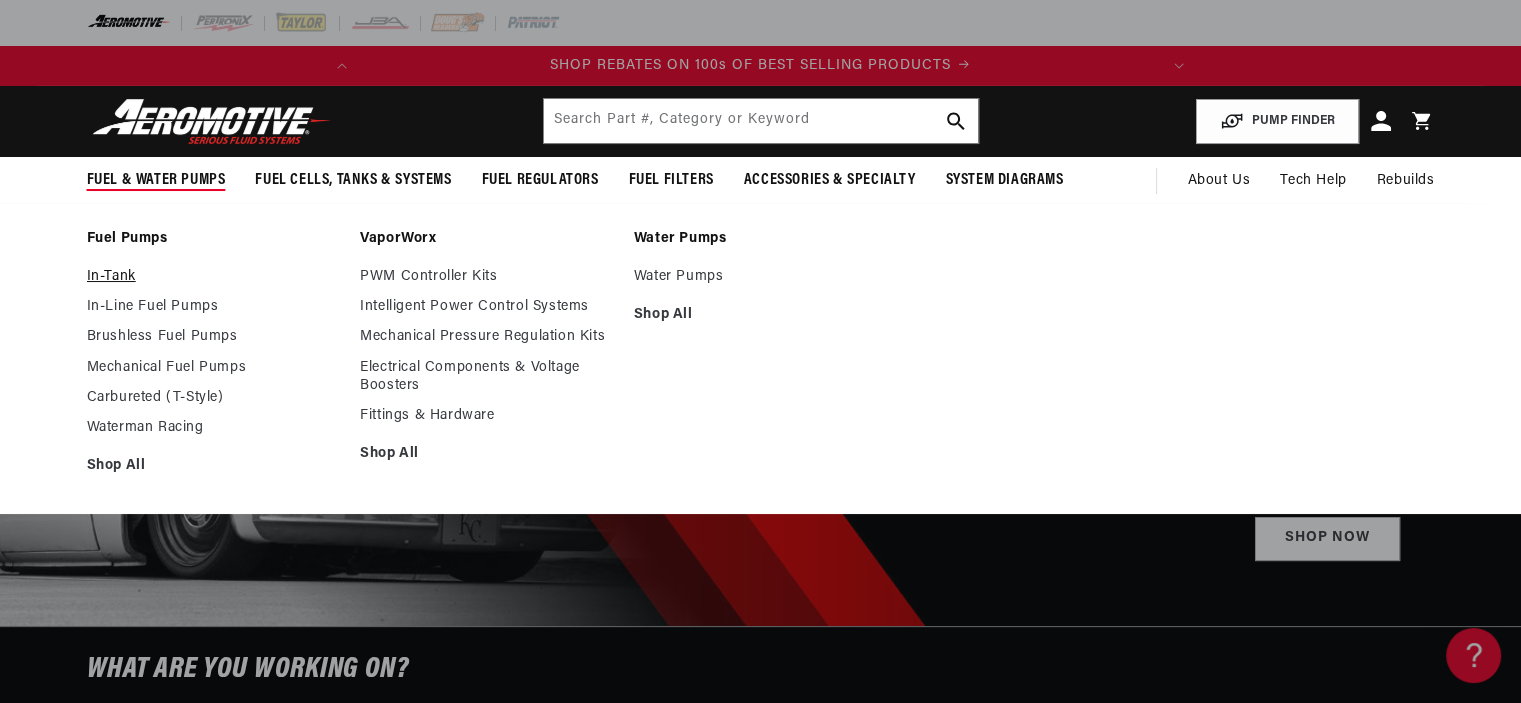 click on "In-Tank" at bounding box center (214, 277) 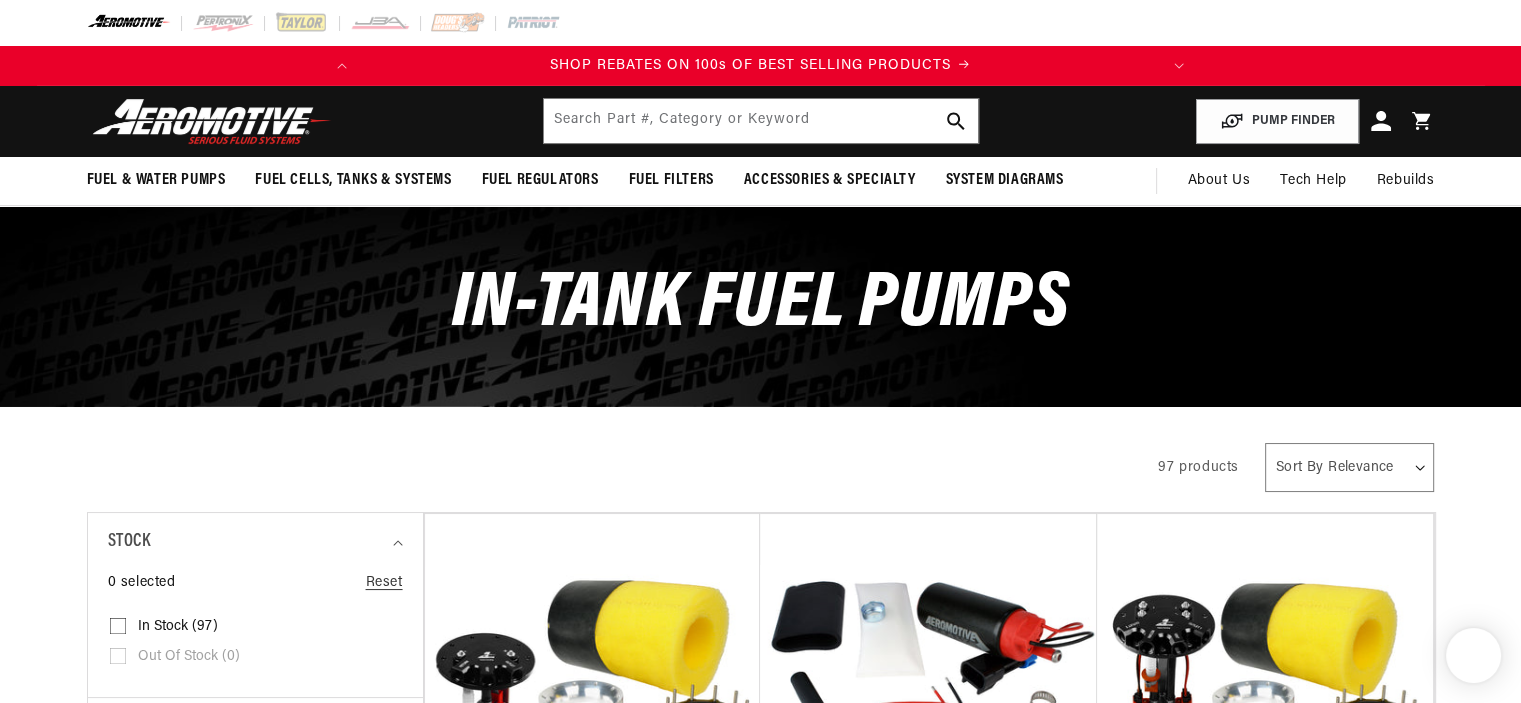 scroll, scrollTop: 300, scrollLeft: 0, axis: vertical 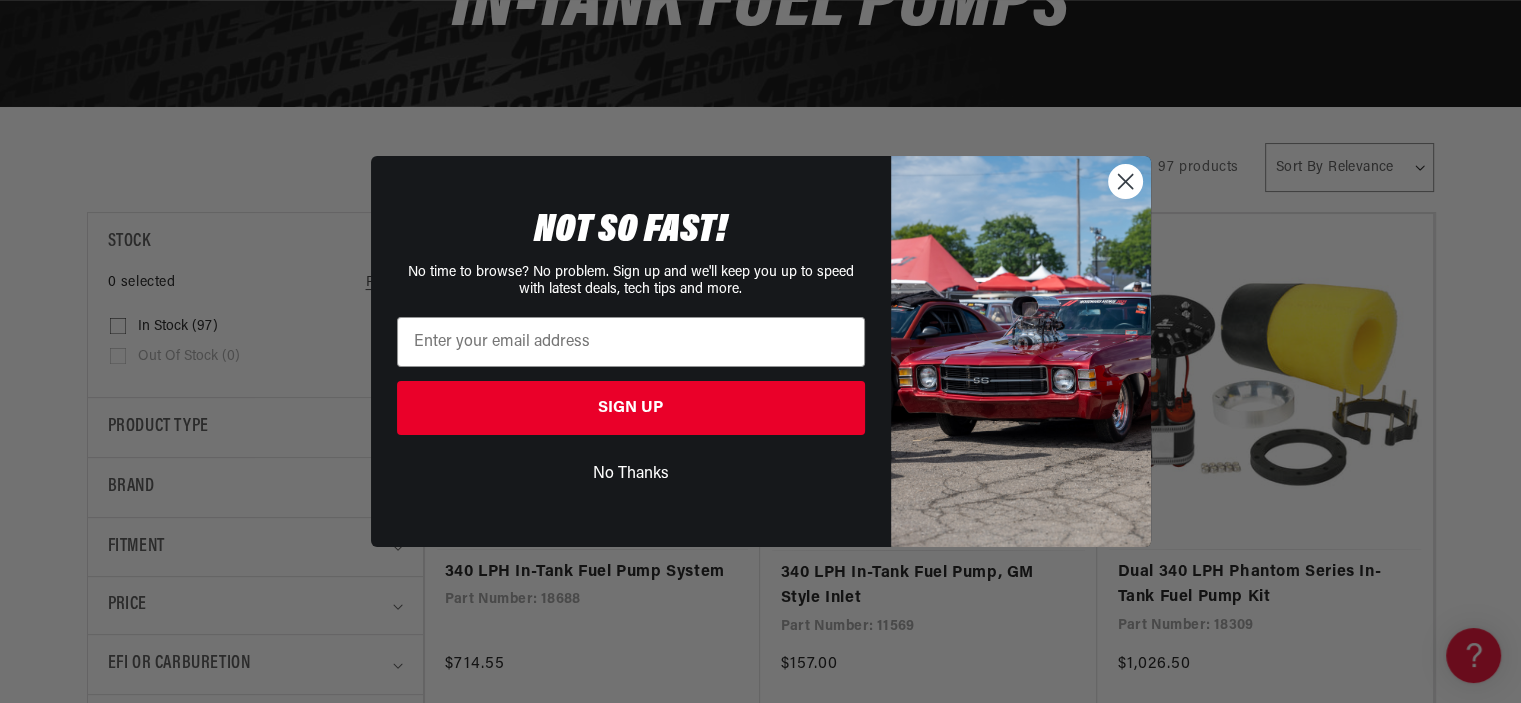 click 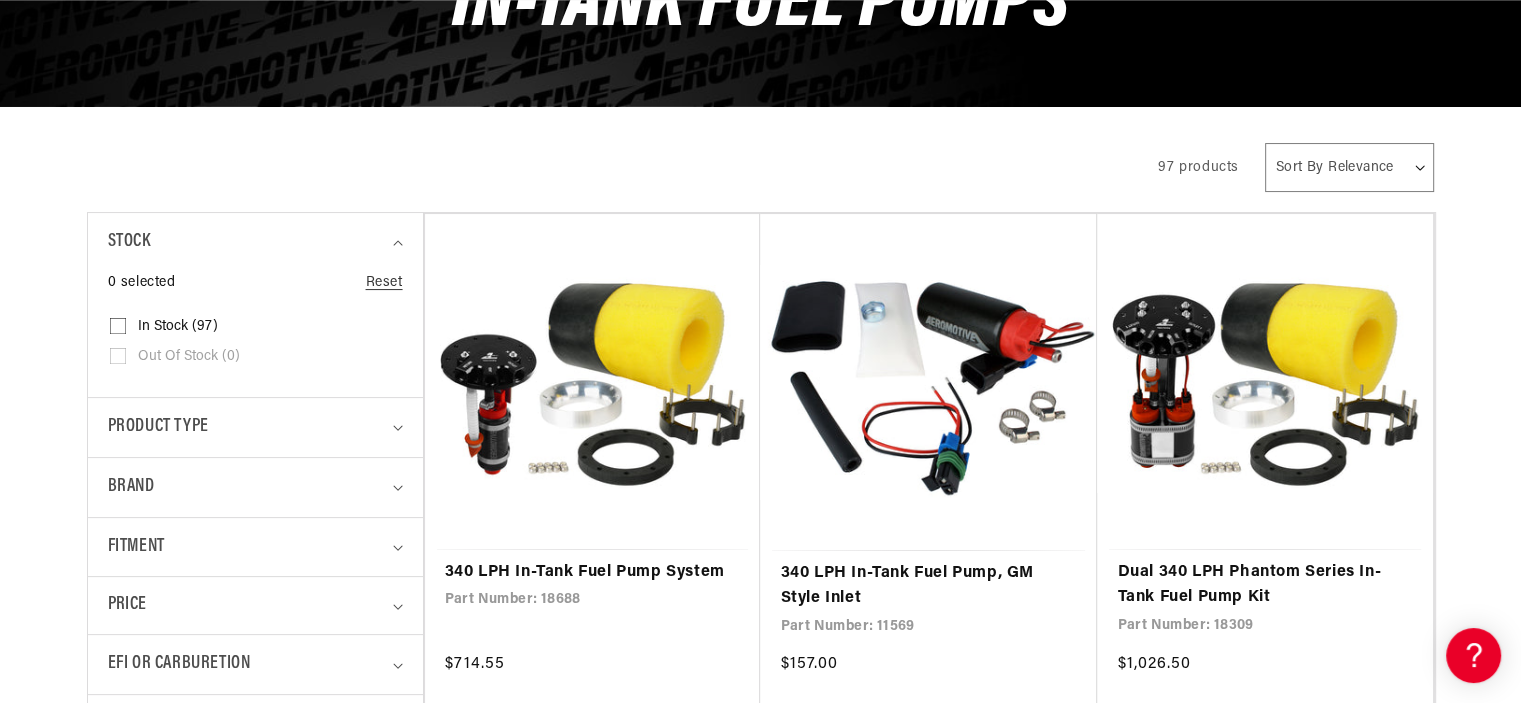 scroll, scrollTop: 0, scrollLeft: 791, axis: horizontal 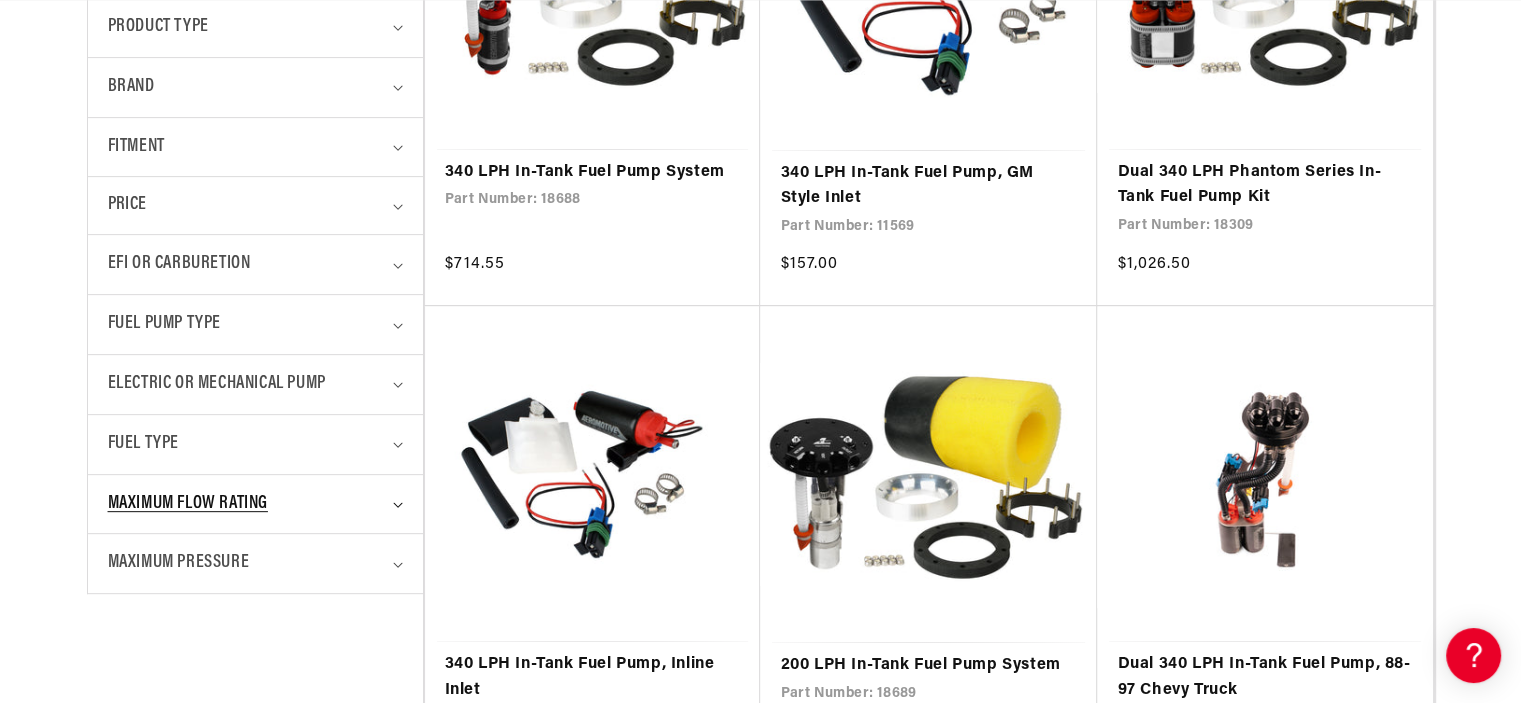 click on "Maximum Flow Rating" at bounding box center [255, 504] 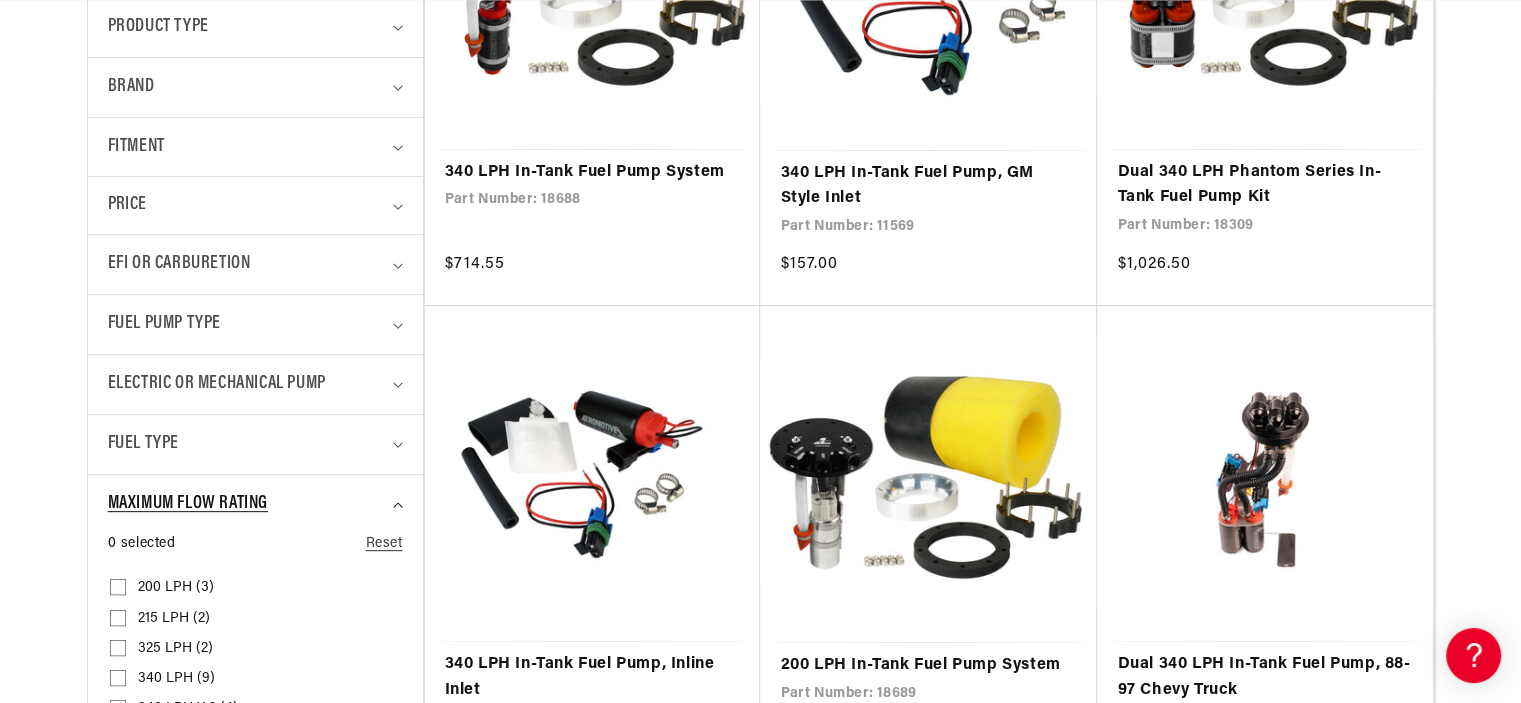 scroll, scrollTop: 800, scrollLeft: 0, axis: vertical 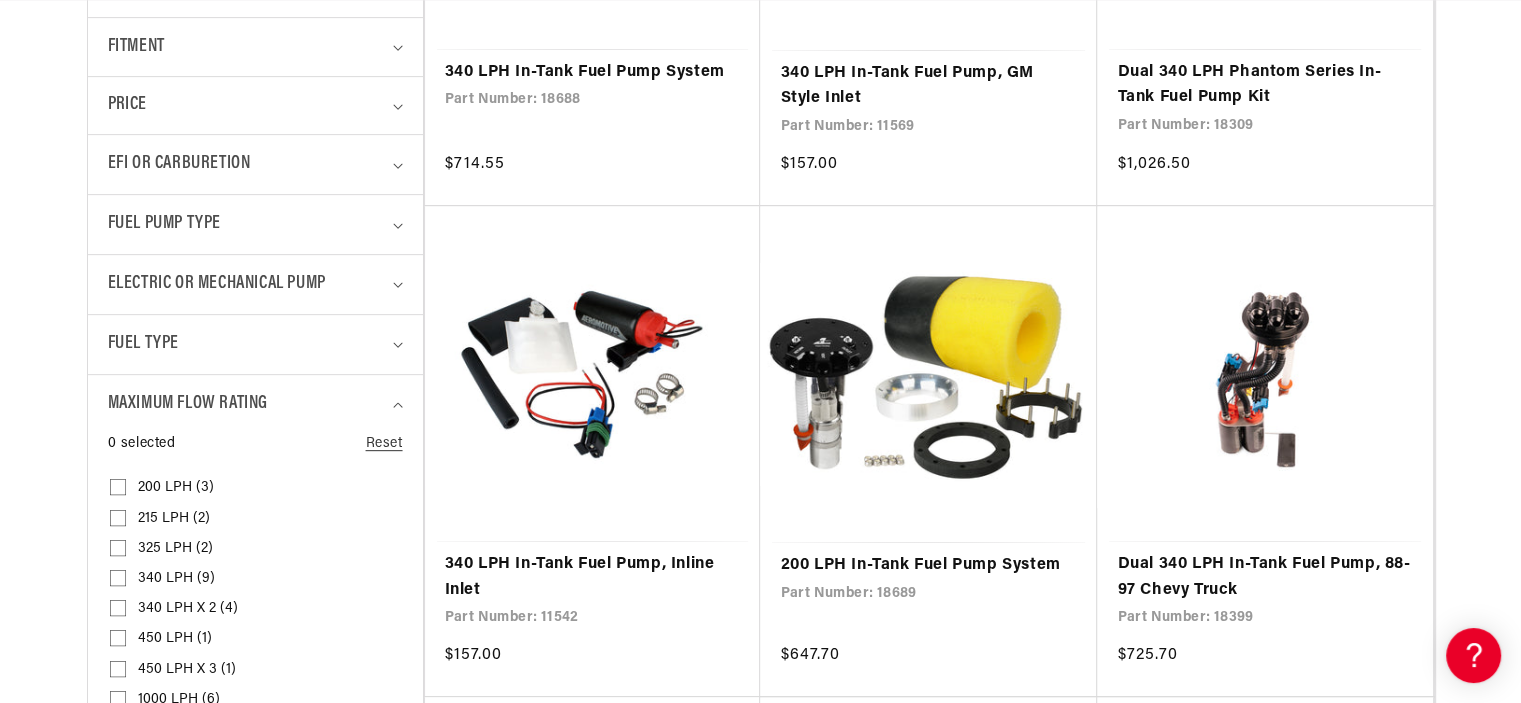 click on "200 LPH (3)" at bounding box center (176, 488) 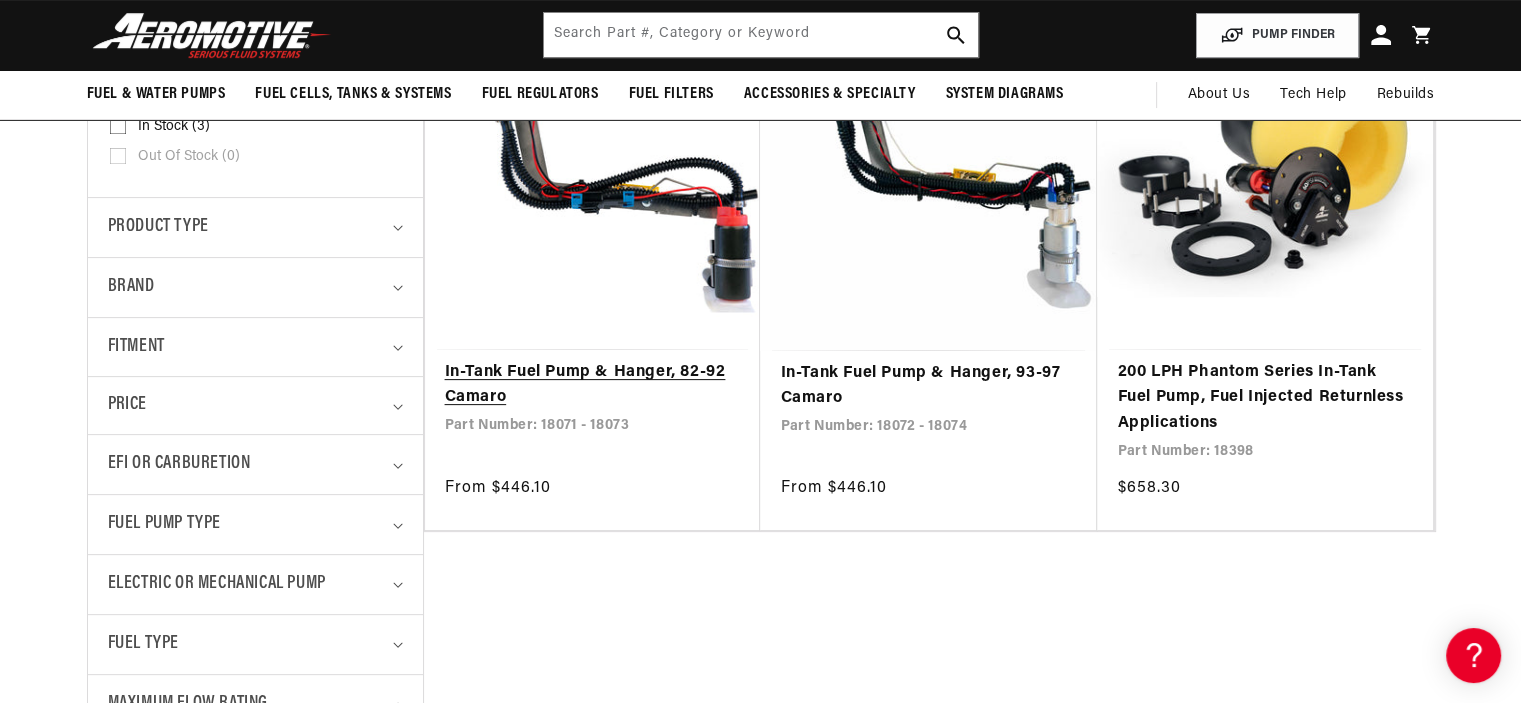 scroll, scrollTop: 400, scrollLeft: 0, axis: vertical 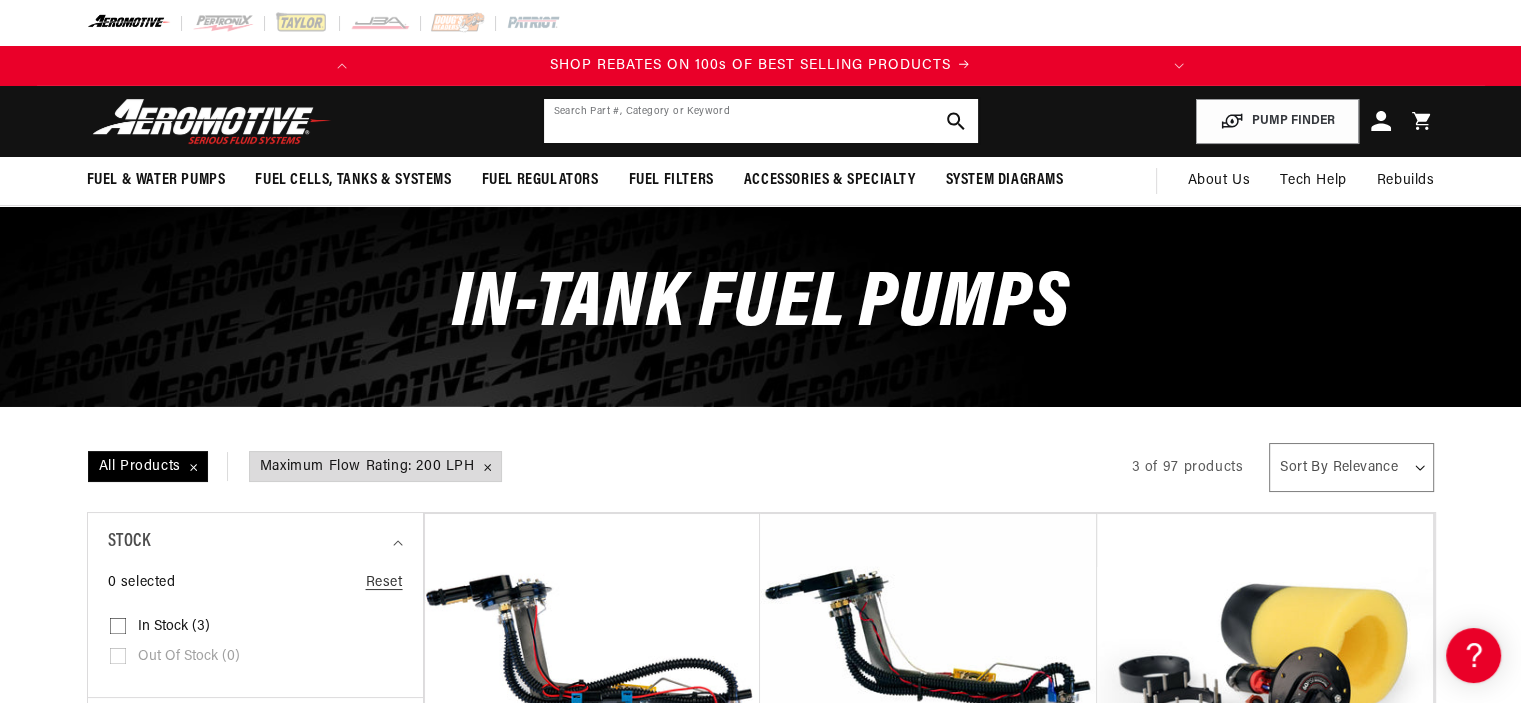 click 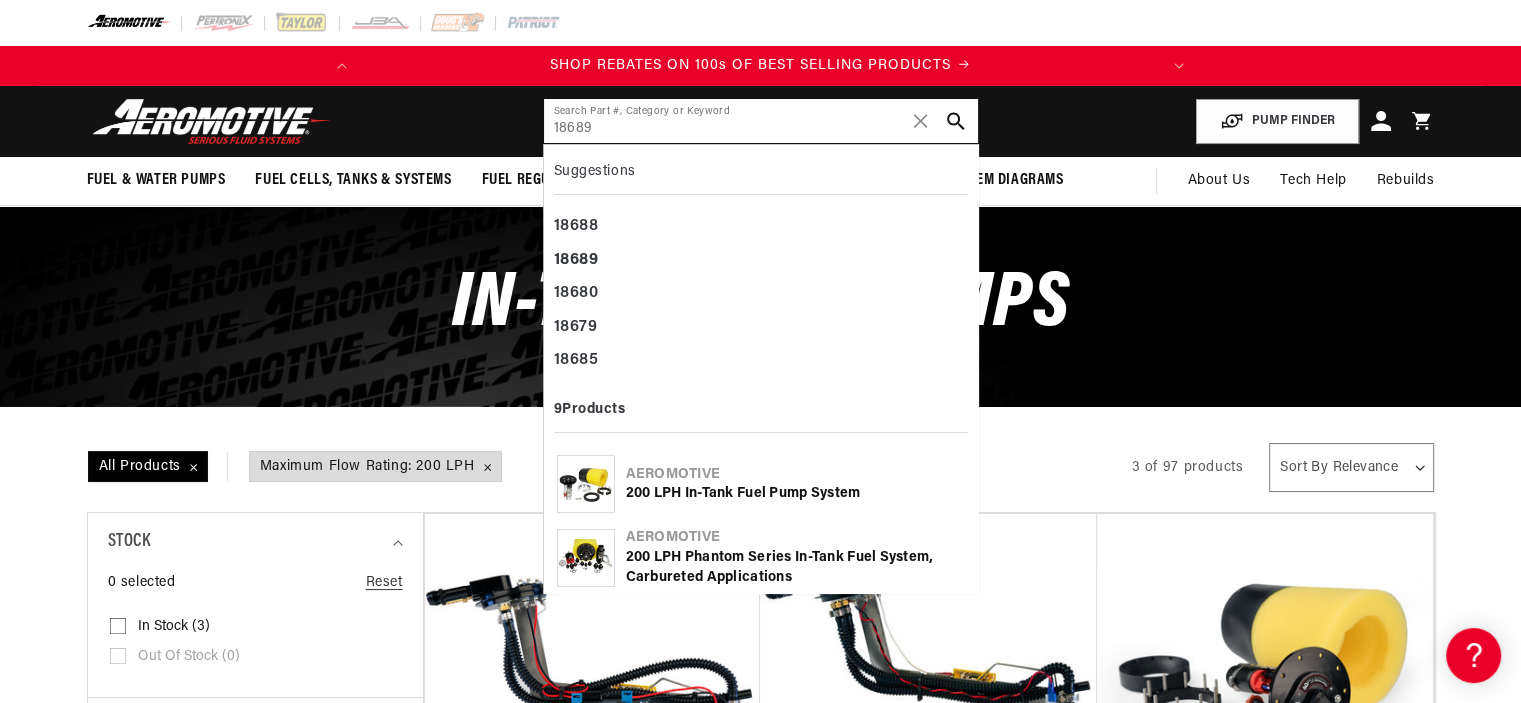 type on "18689" 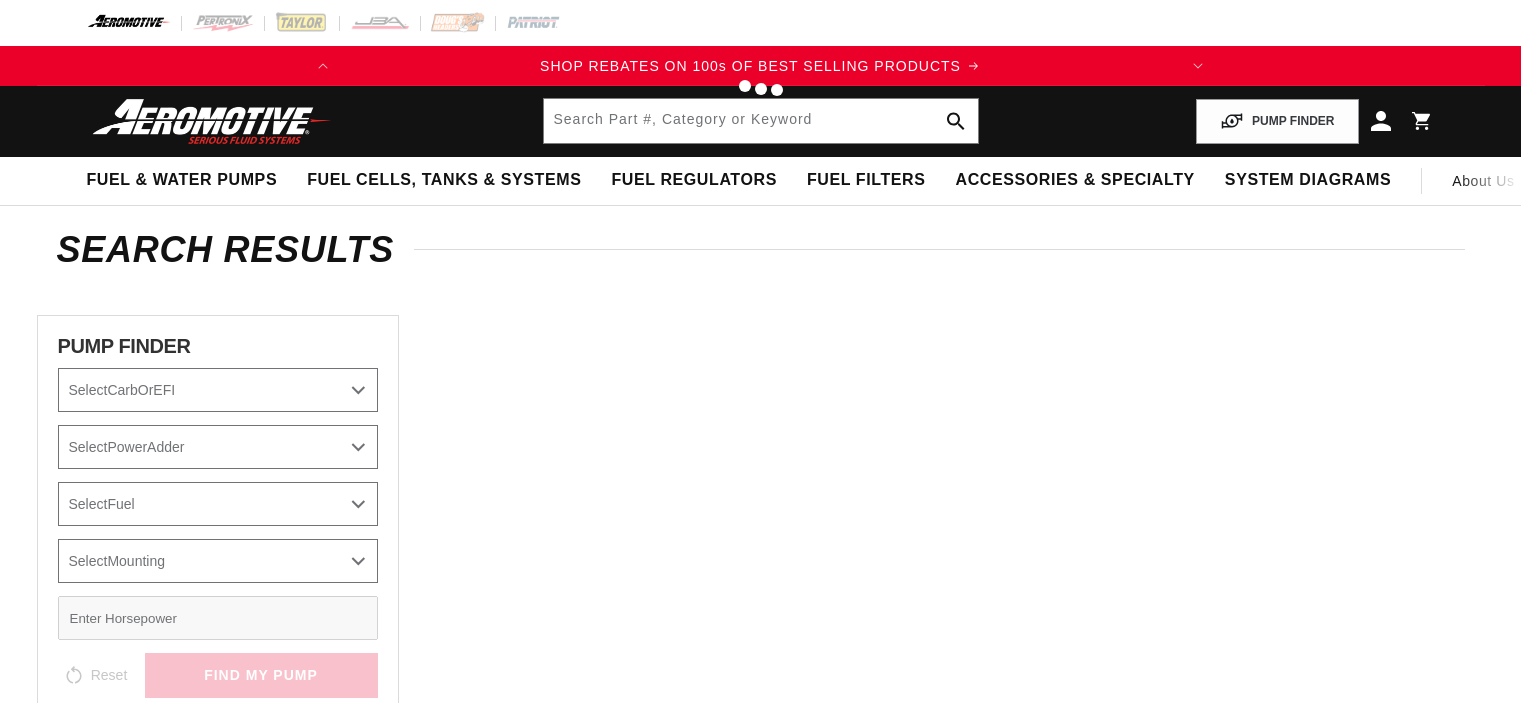 type on "18689" 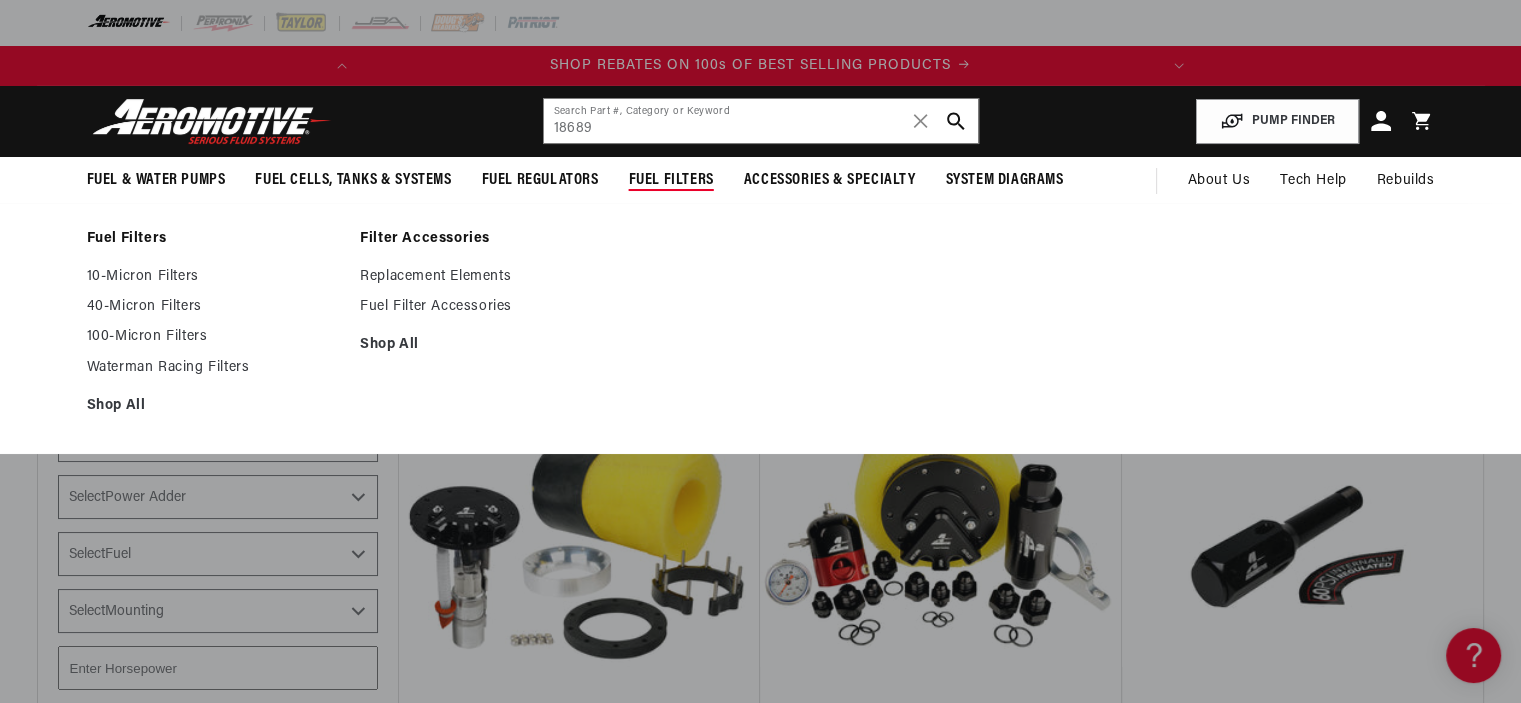 scroll, scrollTop: 0, scrollLeft: 0, axis: both 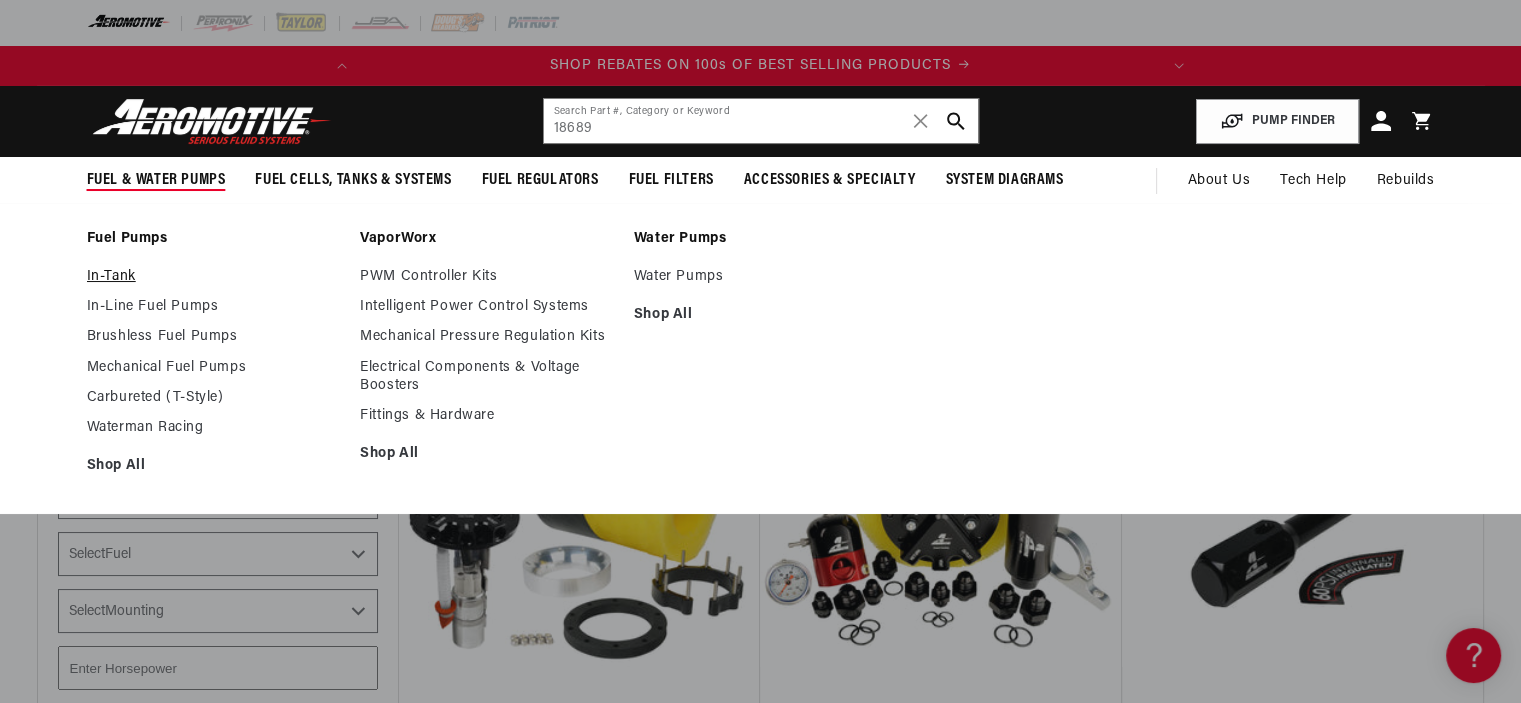 click on "In-Tank" at bounding box center [214, 277] 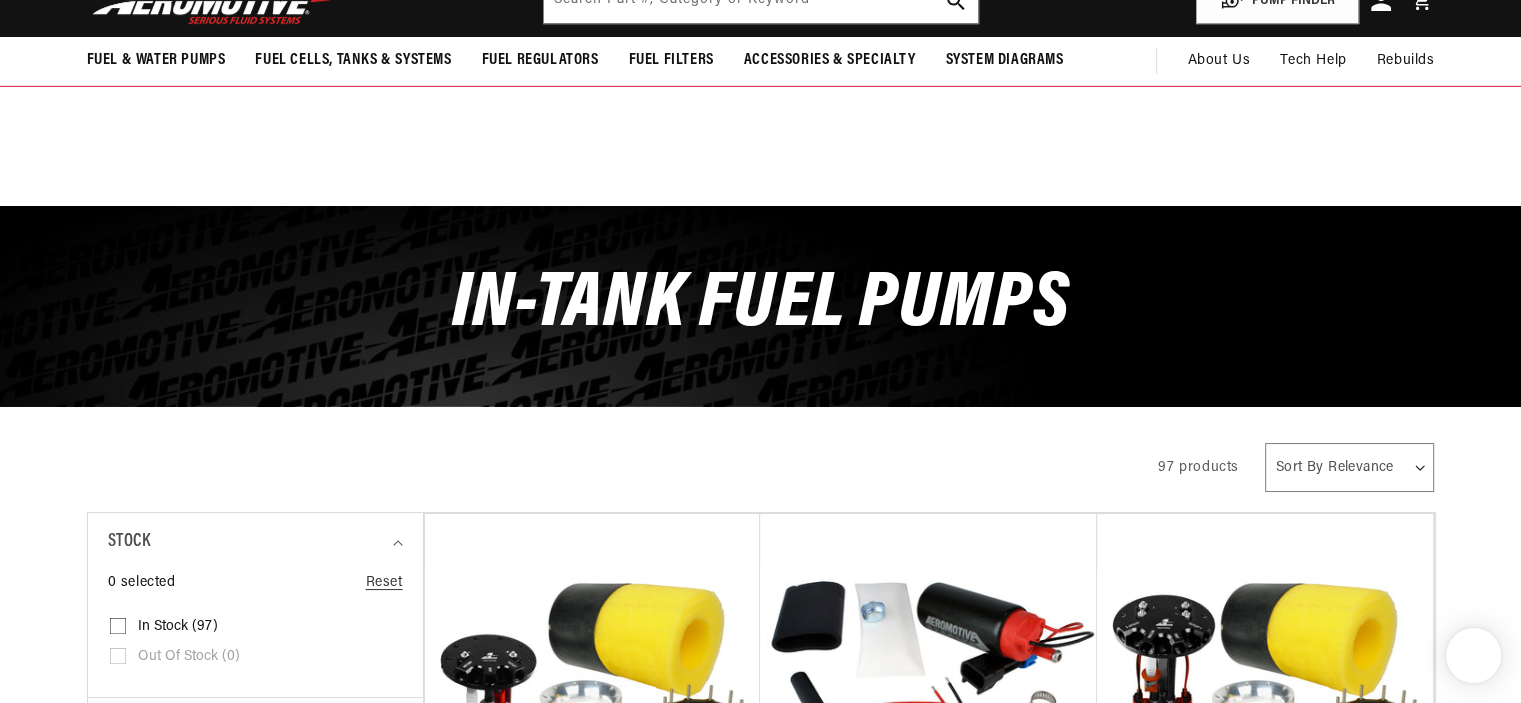 scroll, scrollTop: 300, scrollLeft: 0, axis: vertical 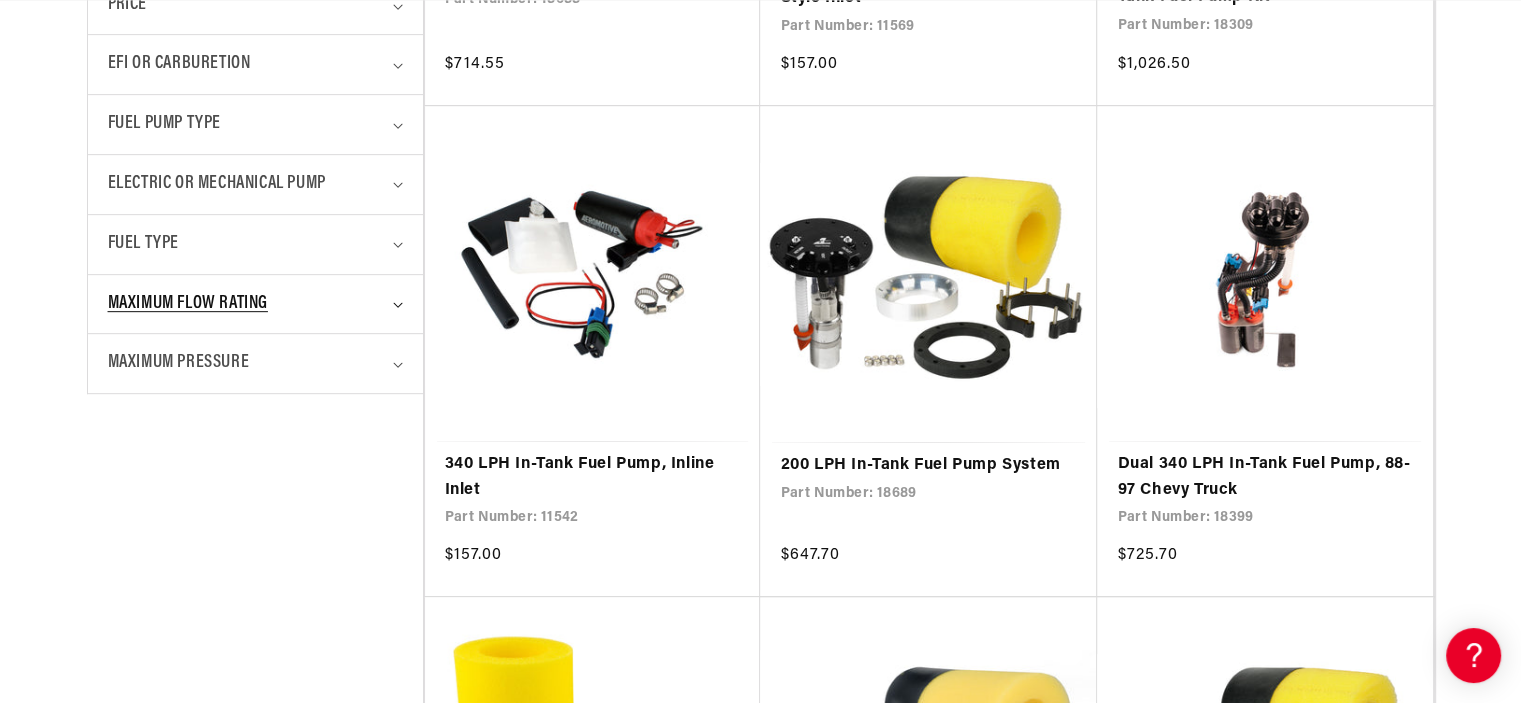 click on "Maximum Flow Rating" at bounding box center (188, 304) 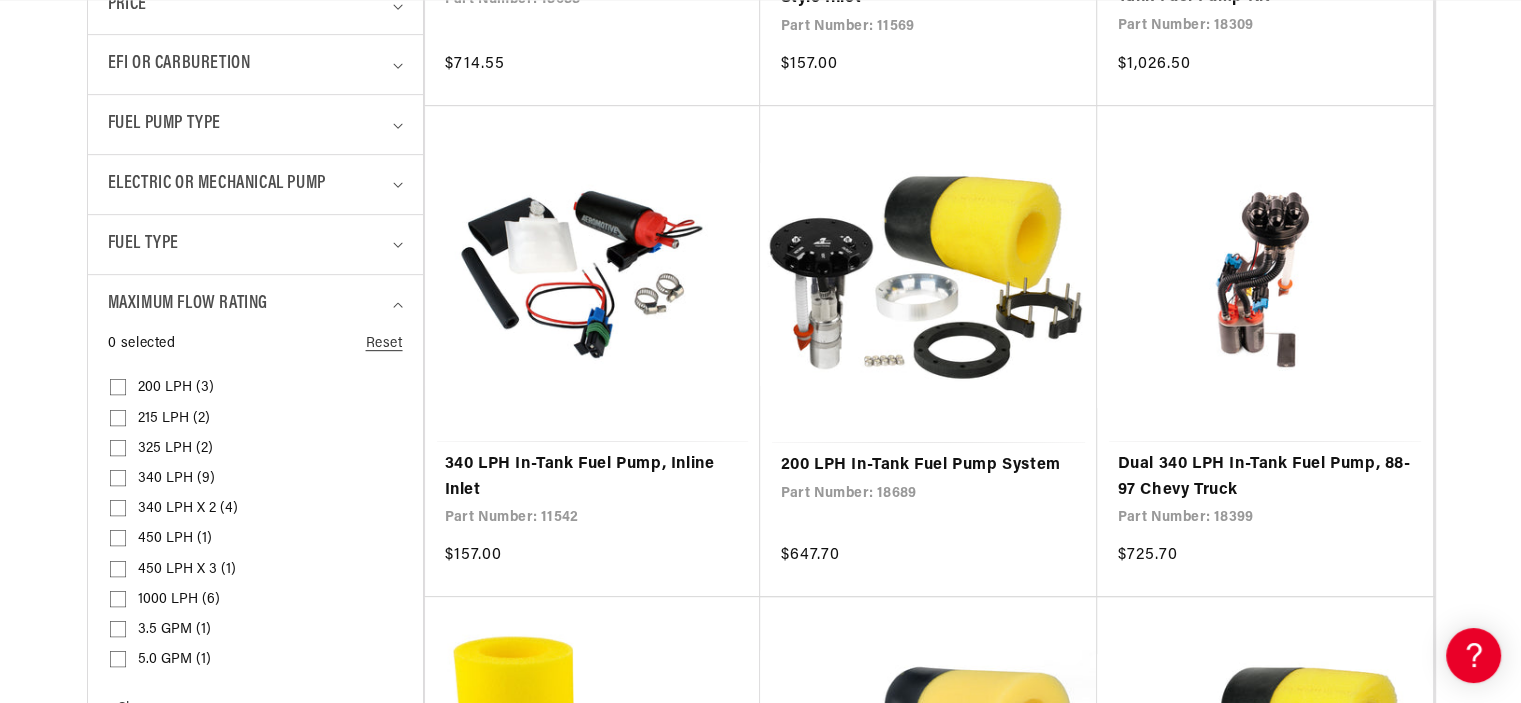 click on "200 LPH (3)" at bounding box center (176, 388) 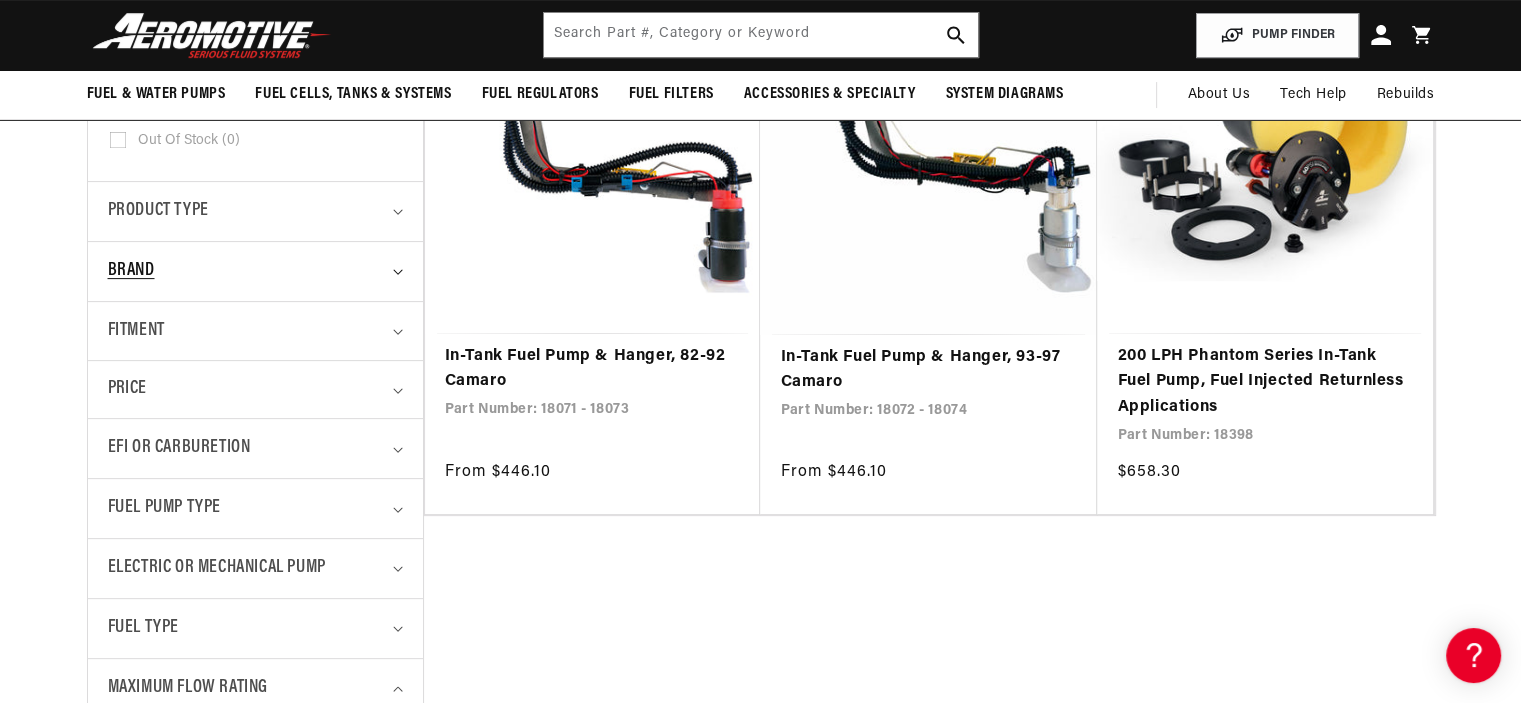 scroll, scrollTop: 500, scrollLeft: 0, axis: vertical 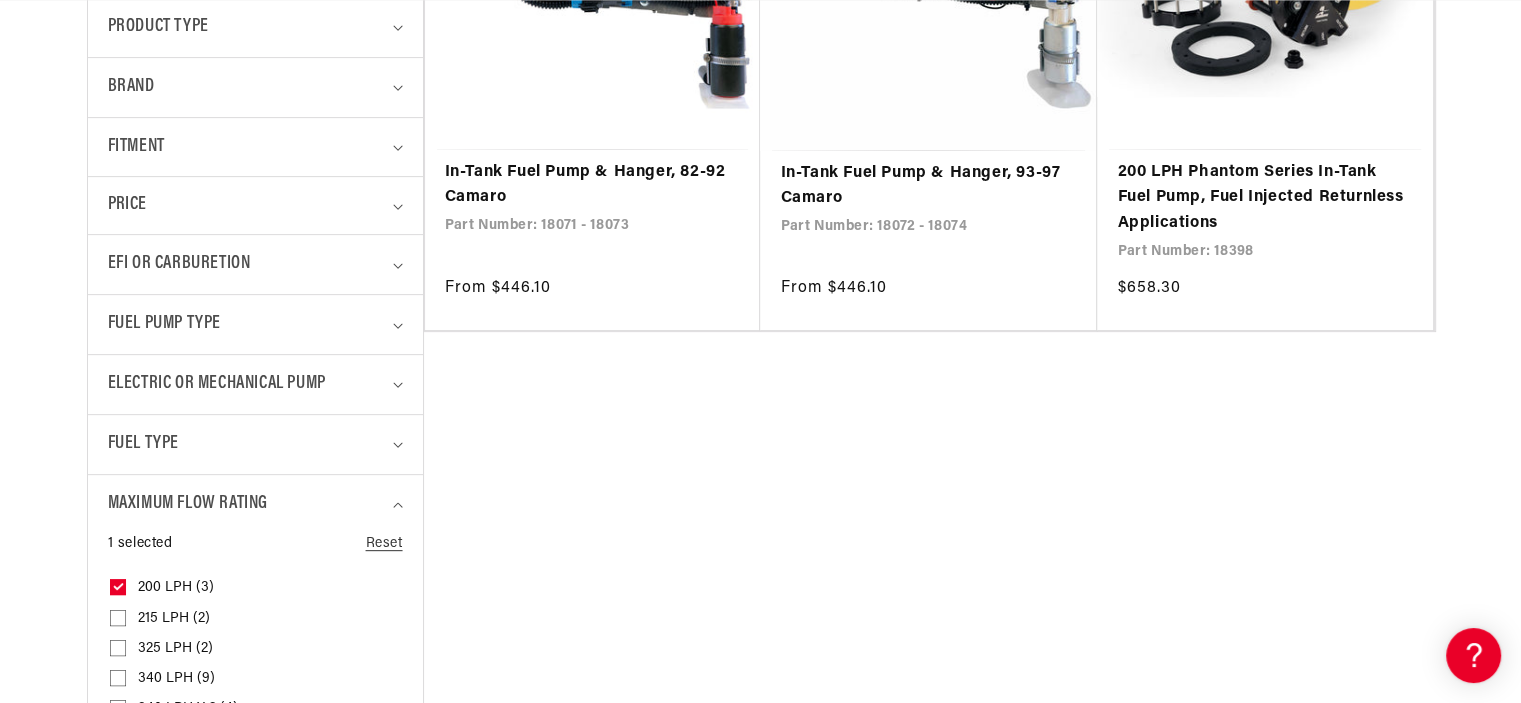 click on "200 LPH (3)" at bounding box center (176, 588) 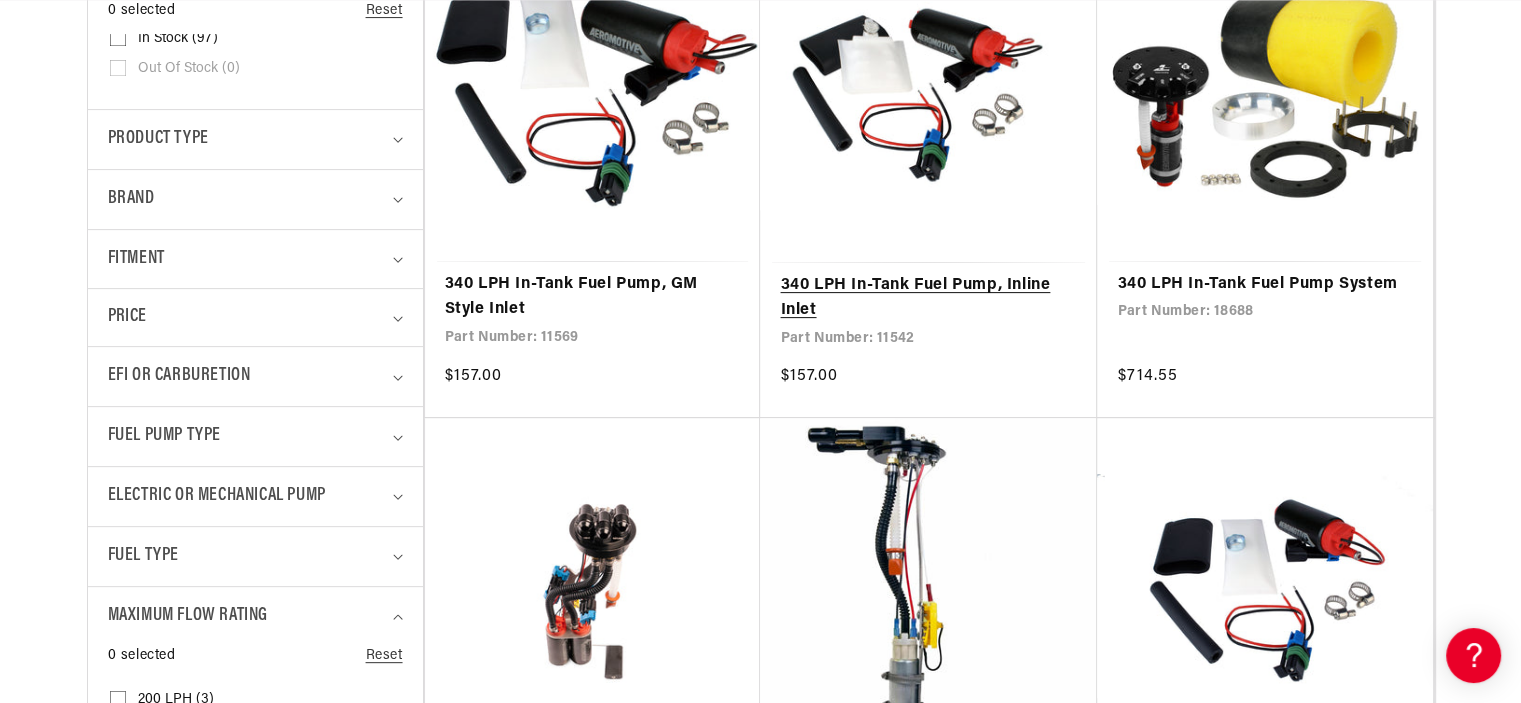 scroll, scrollTop: 800, scrollLeft: 0, axis: vertical 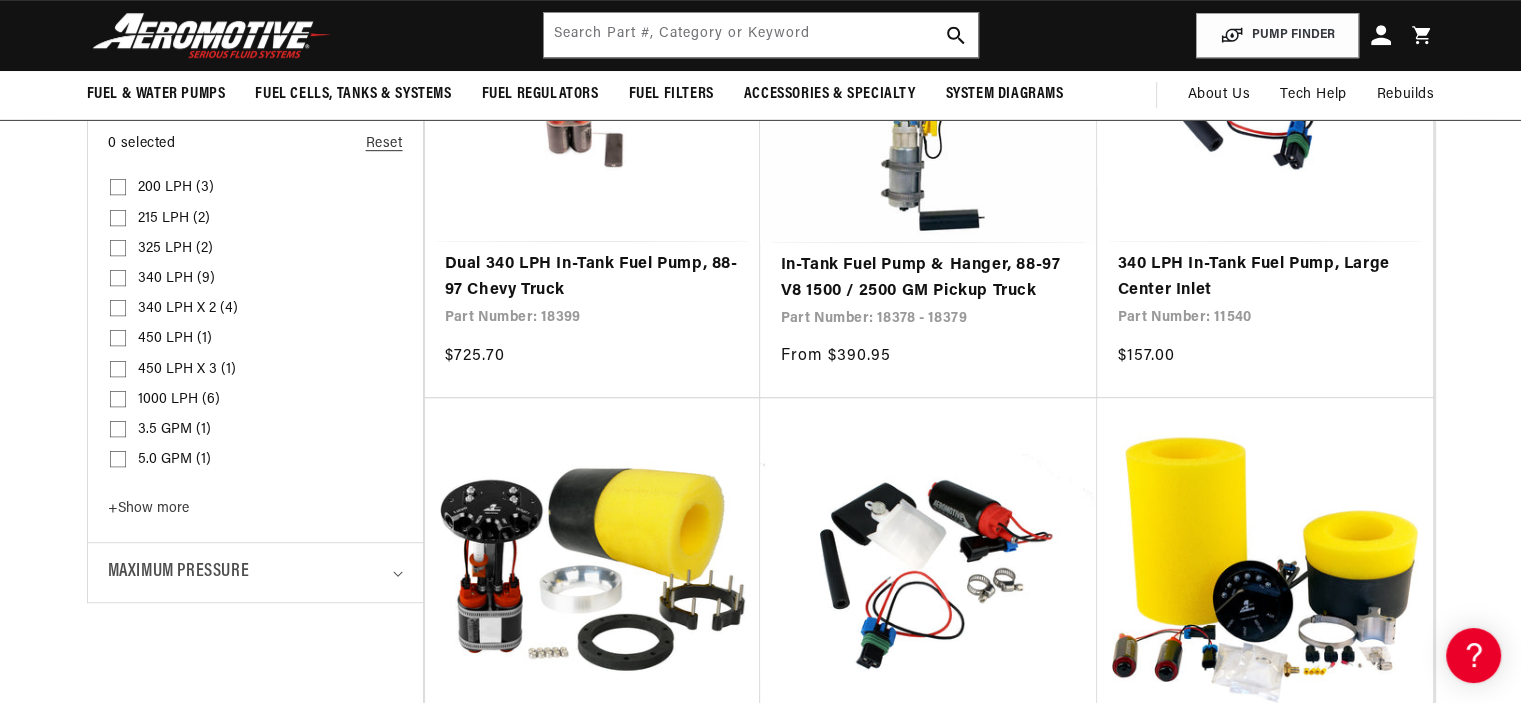click on "200 LPH (3)
200 LPH (3 products)" at bounding box center (249, 188) 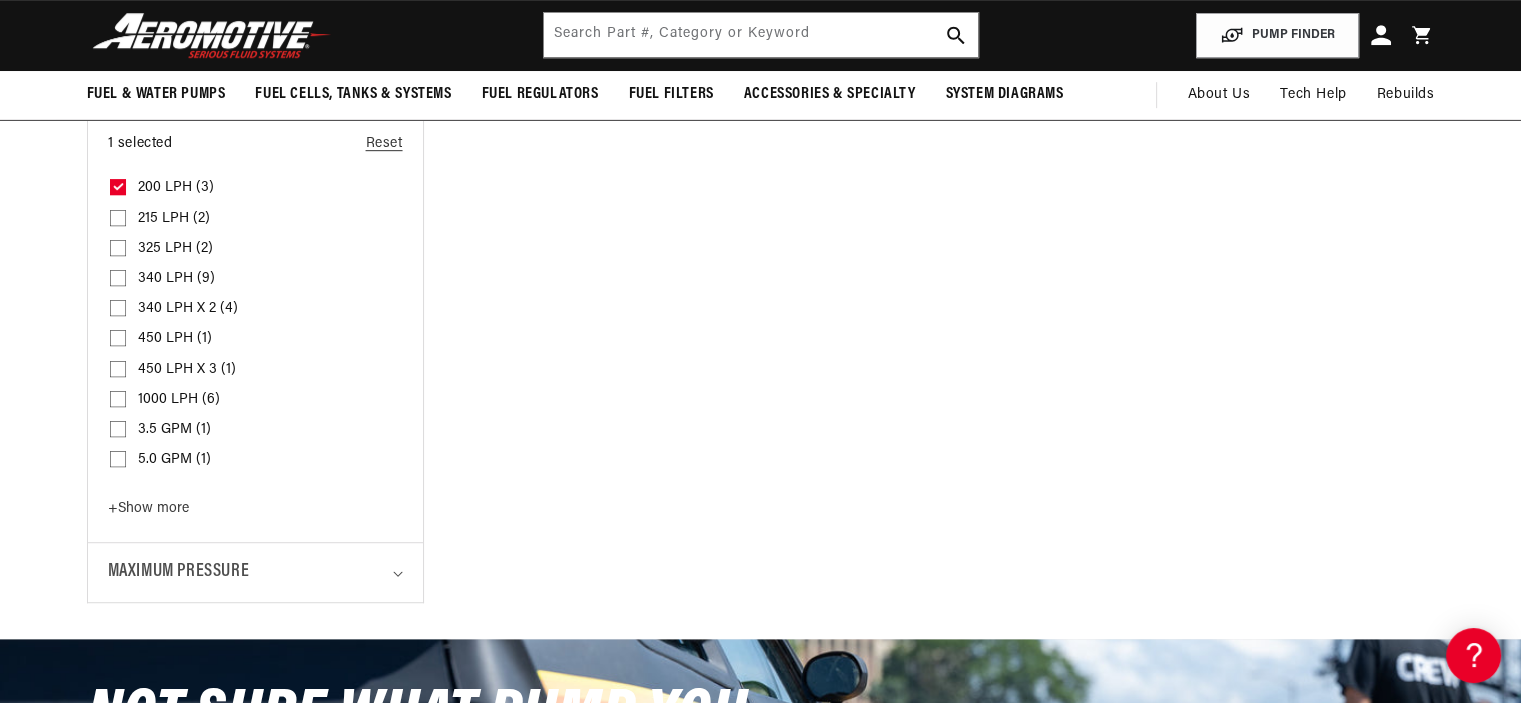 scroll, scrollTop: 0, scrollLeft: 58, axis: horizontal 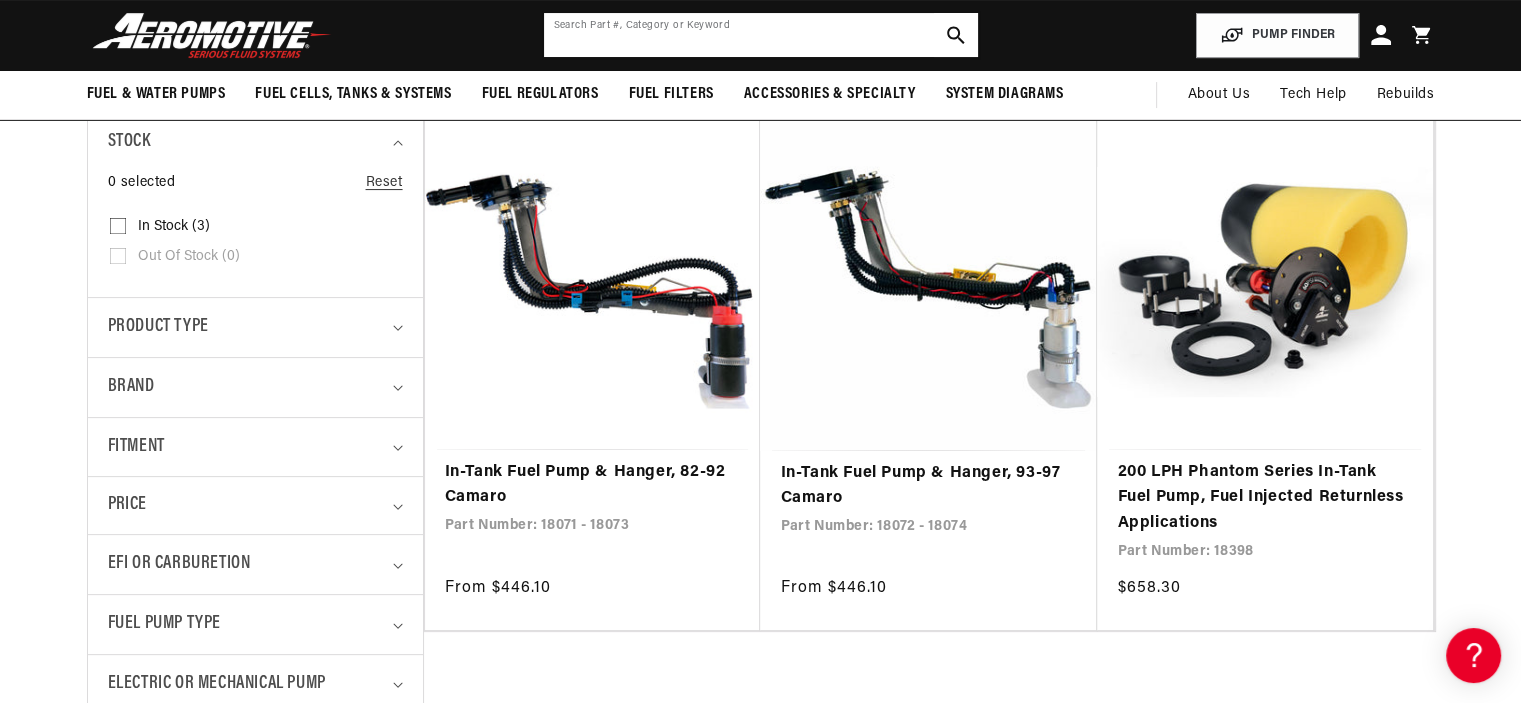 click 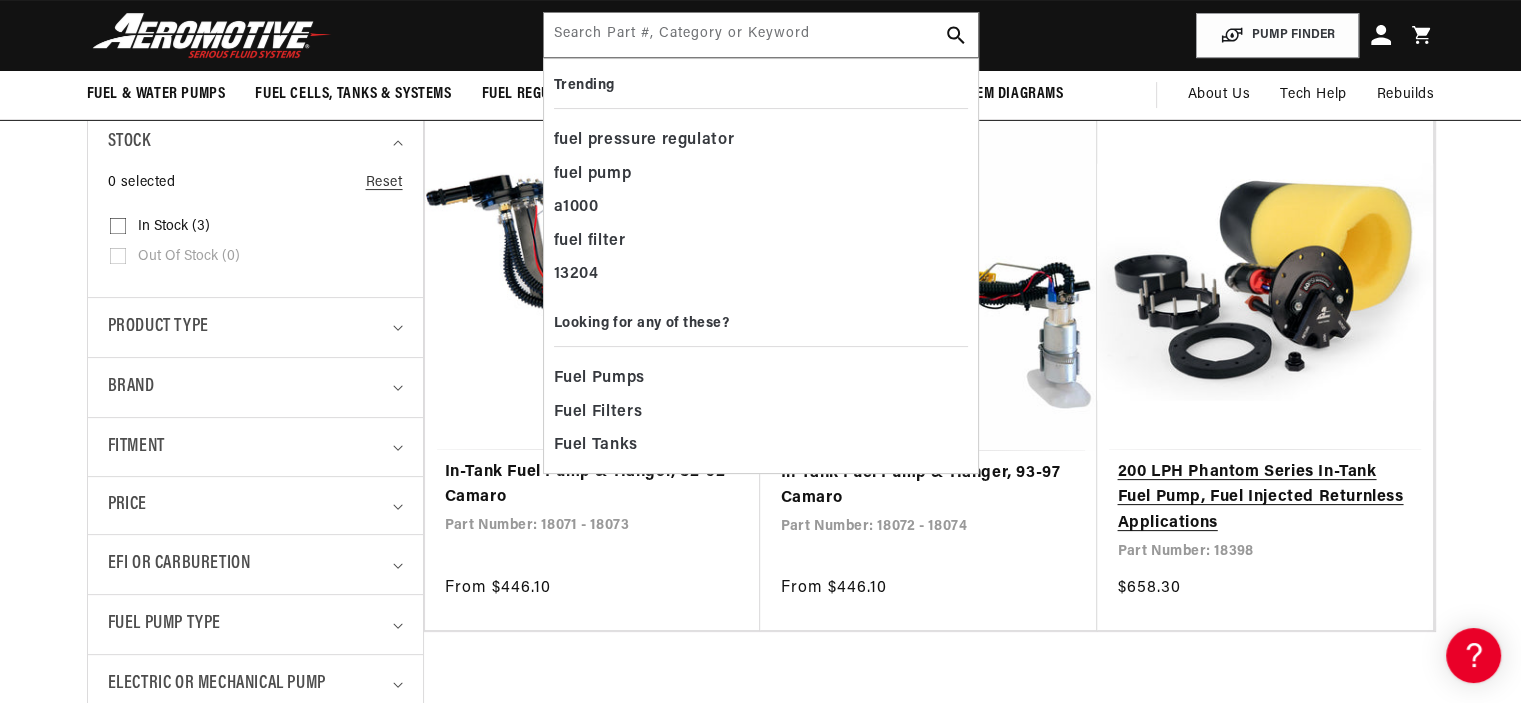 click on "200 LPH Phantom Series In-Tank Fuel Pump, Fuel Injected Returnless Applications" at bounding box center (1265, 498) 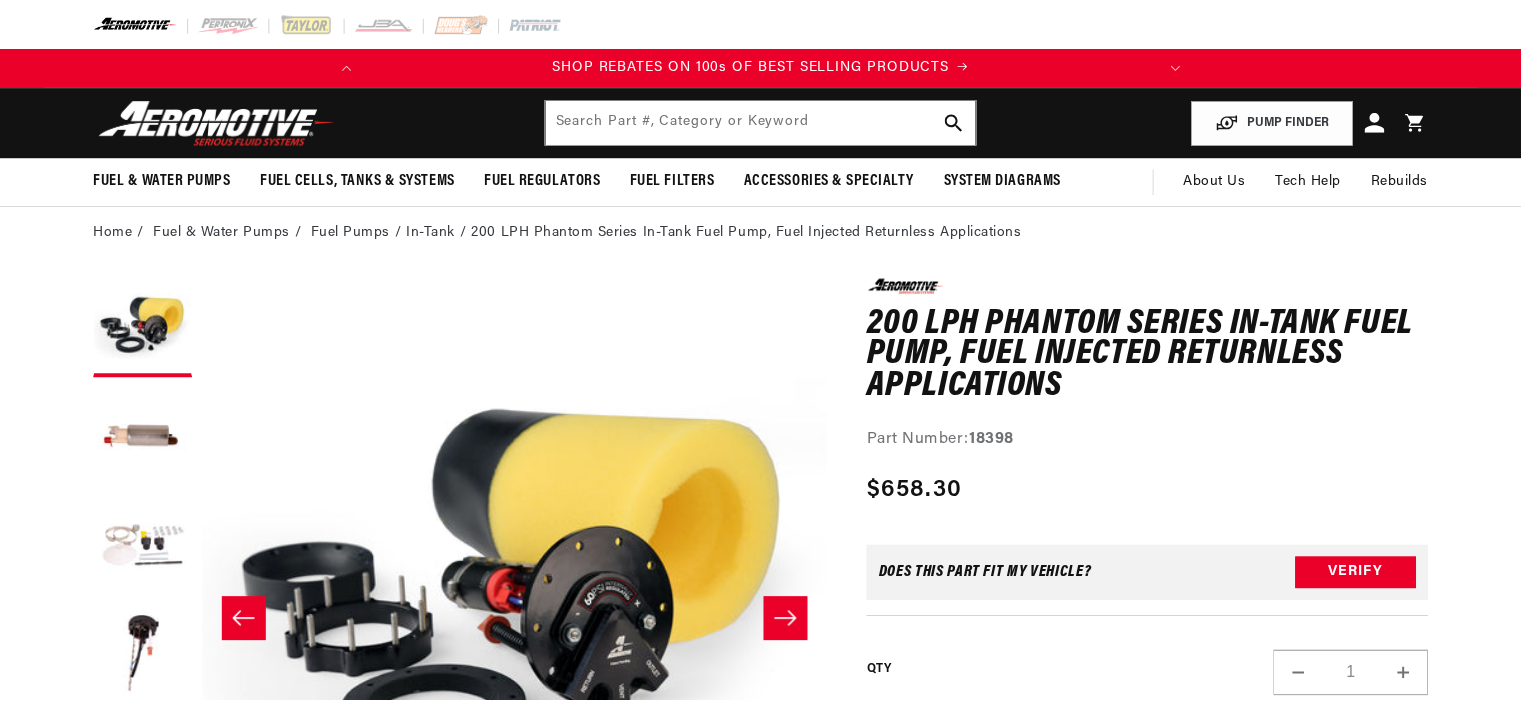 scroll, scrollTop: 0, scrollLeft: 0, axis: both 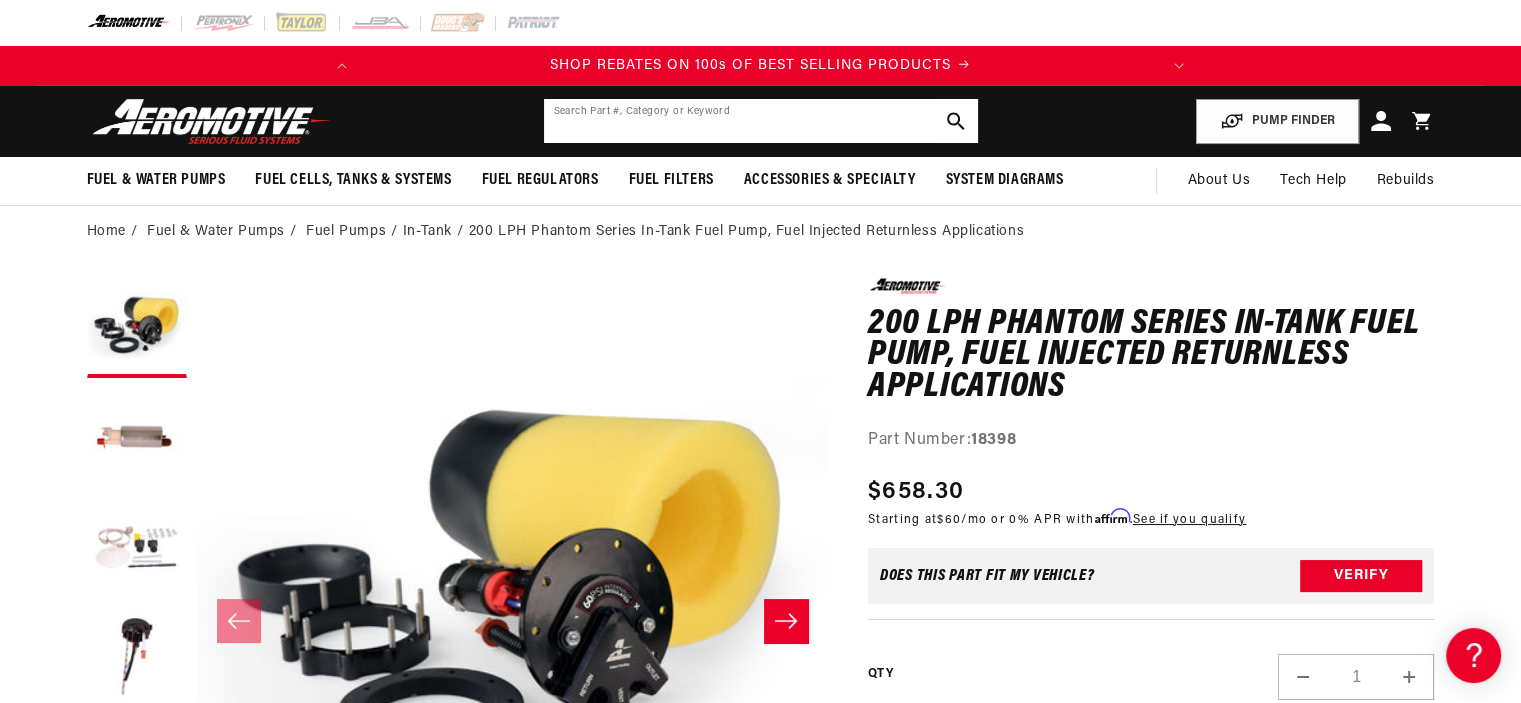 click 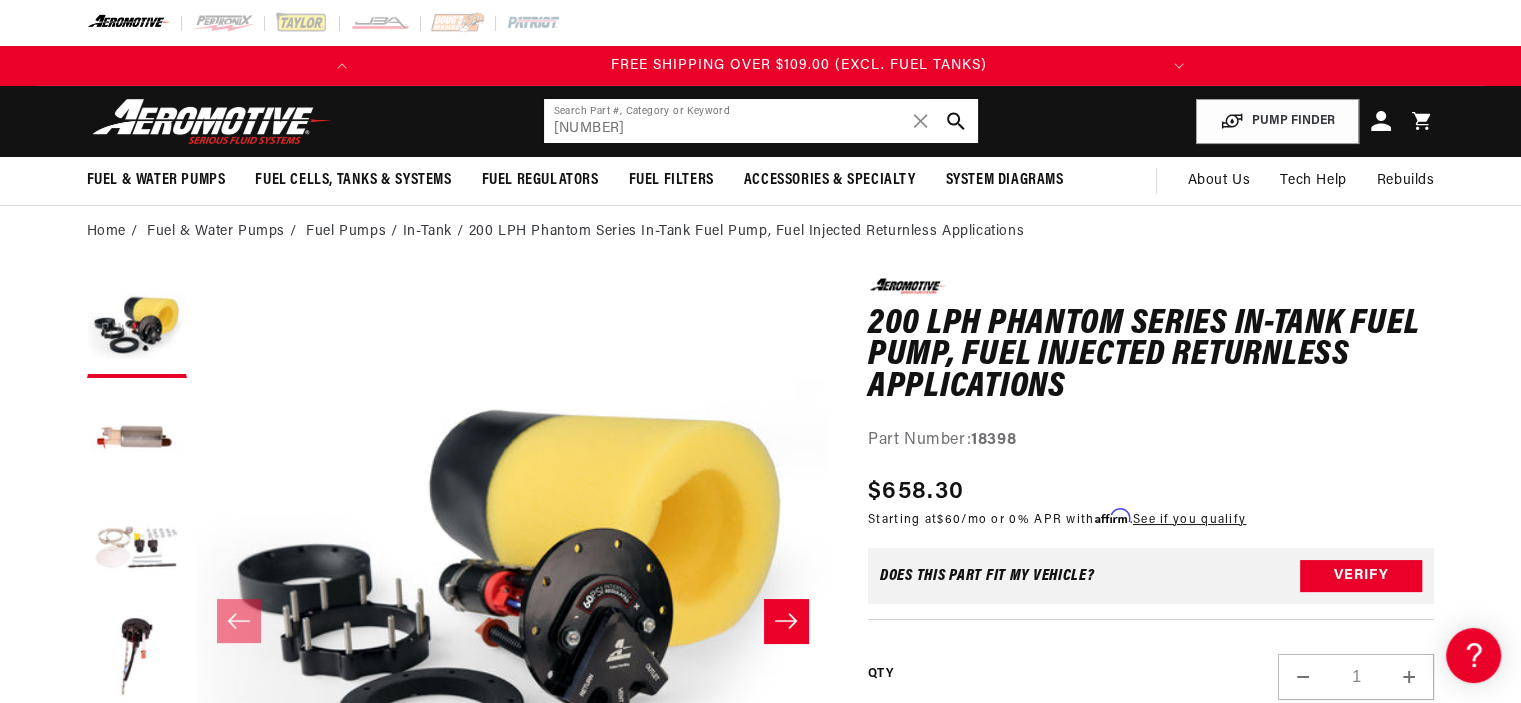 type on "13689" 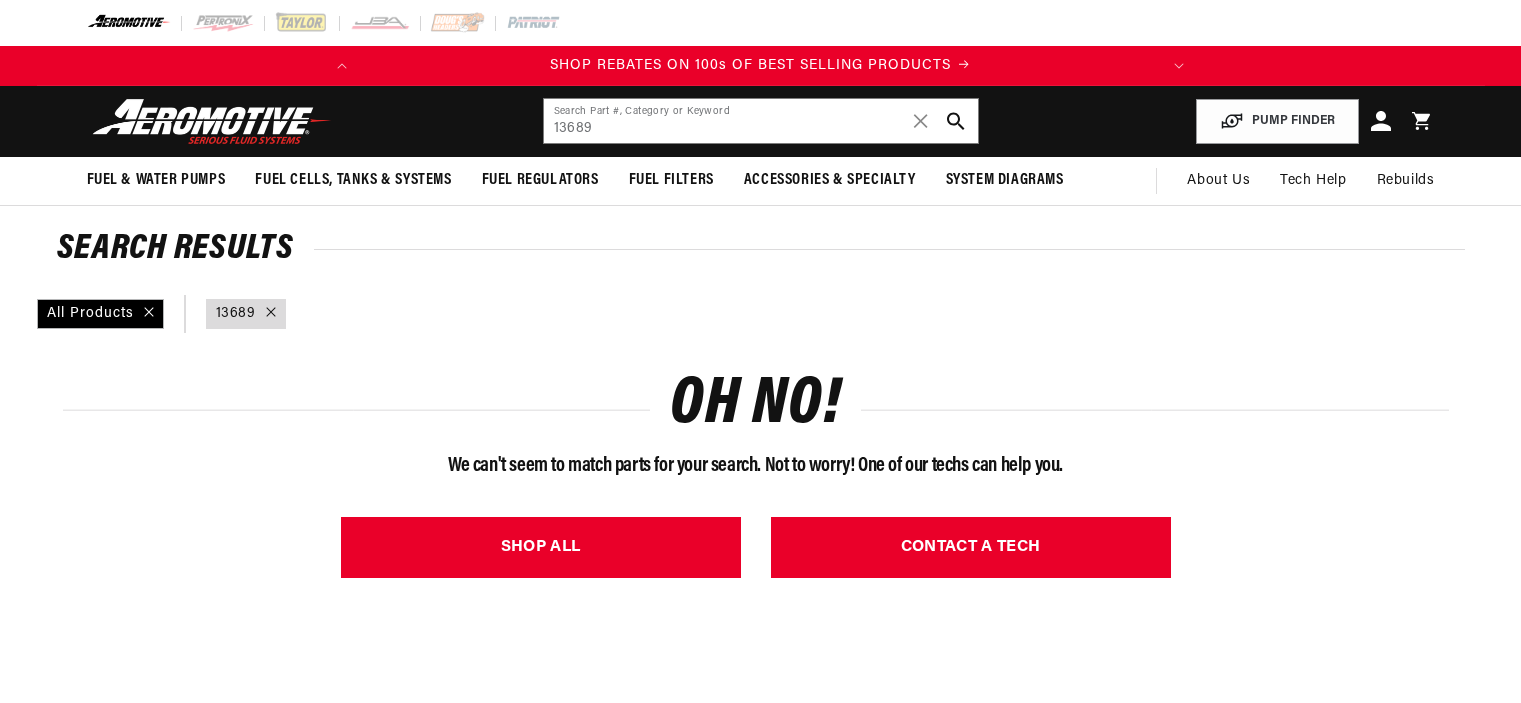 scroll, scrollTop: 0, scrollLeft: 0, axis: both 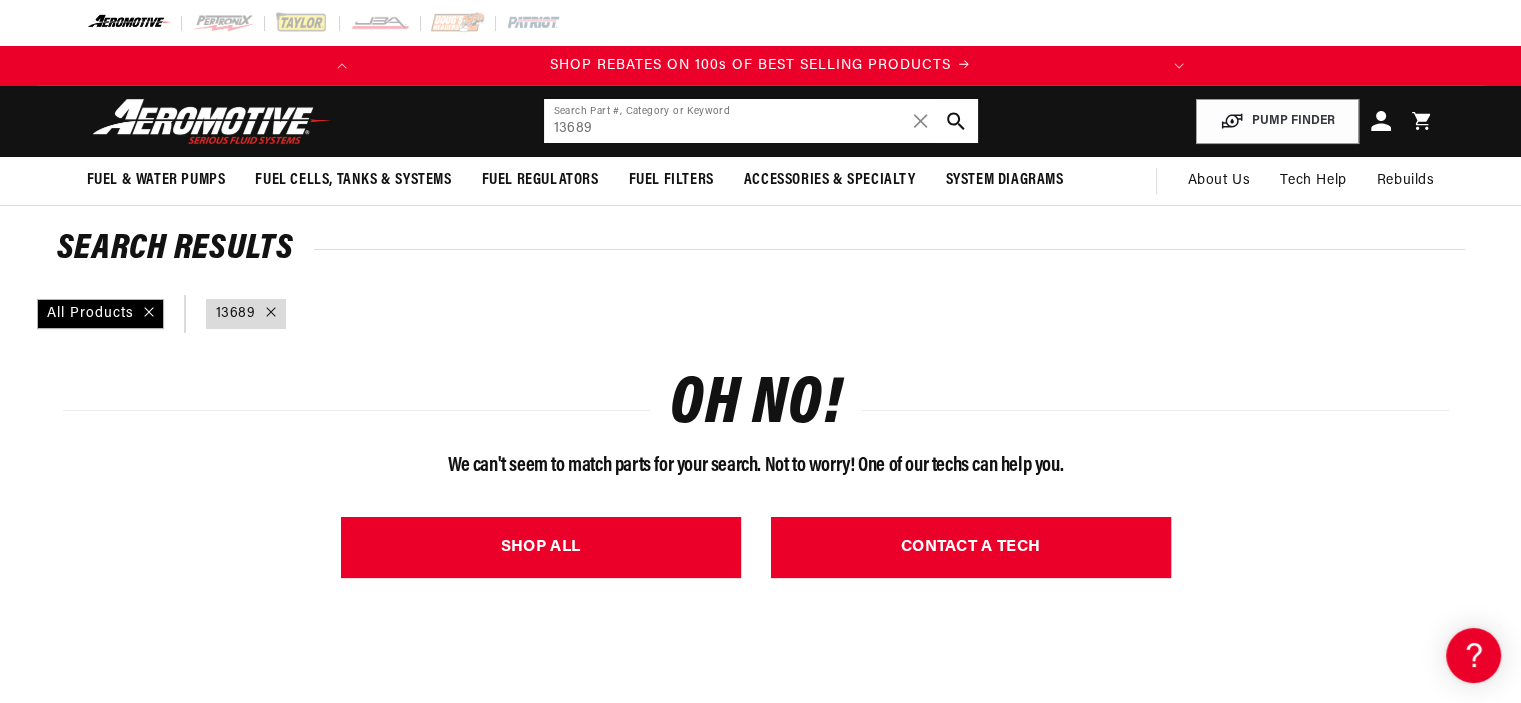 click on "13689" 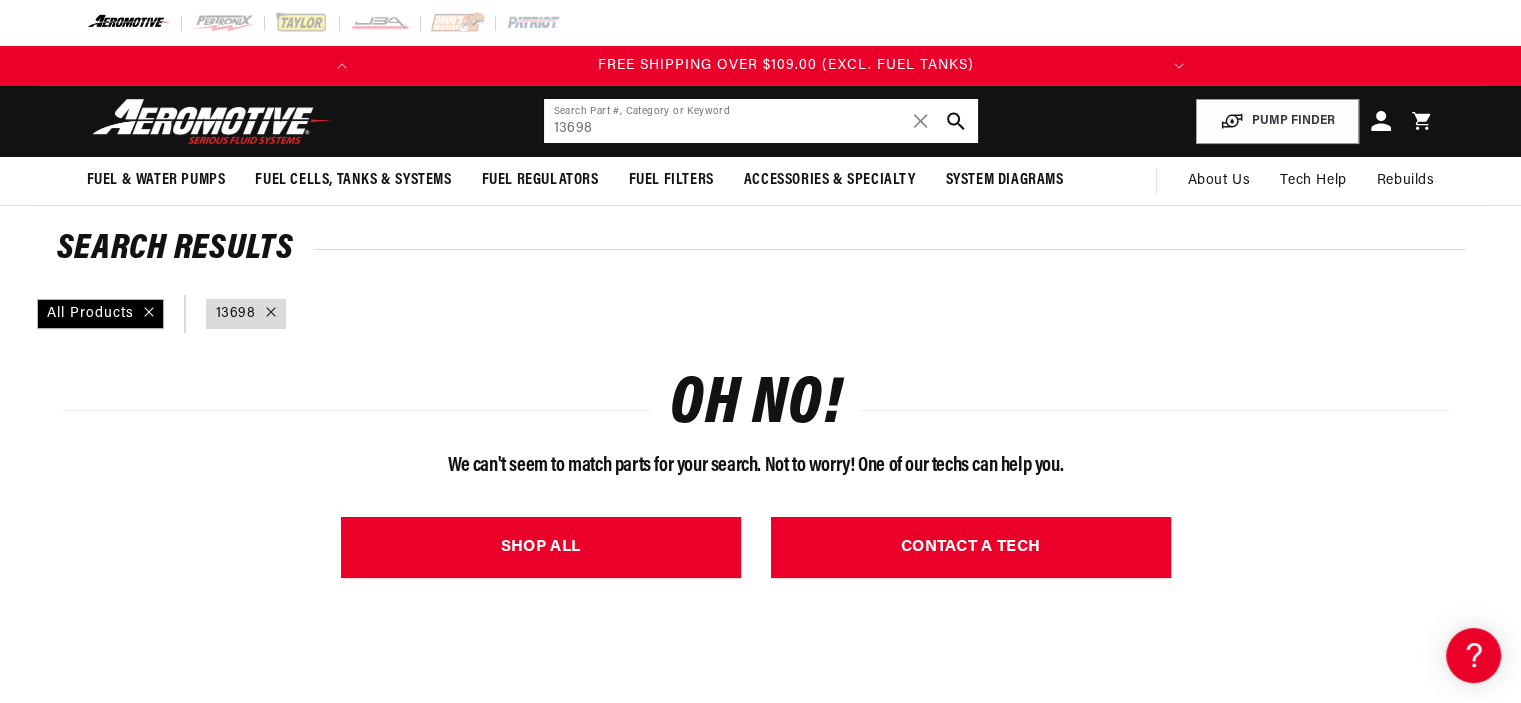 scroll, scrollTop: 0, scrollLeft: 791, axis: horizontal 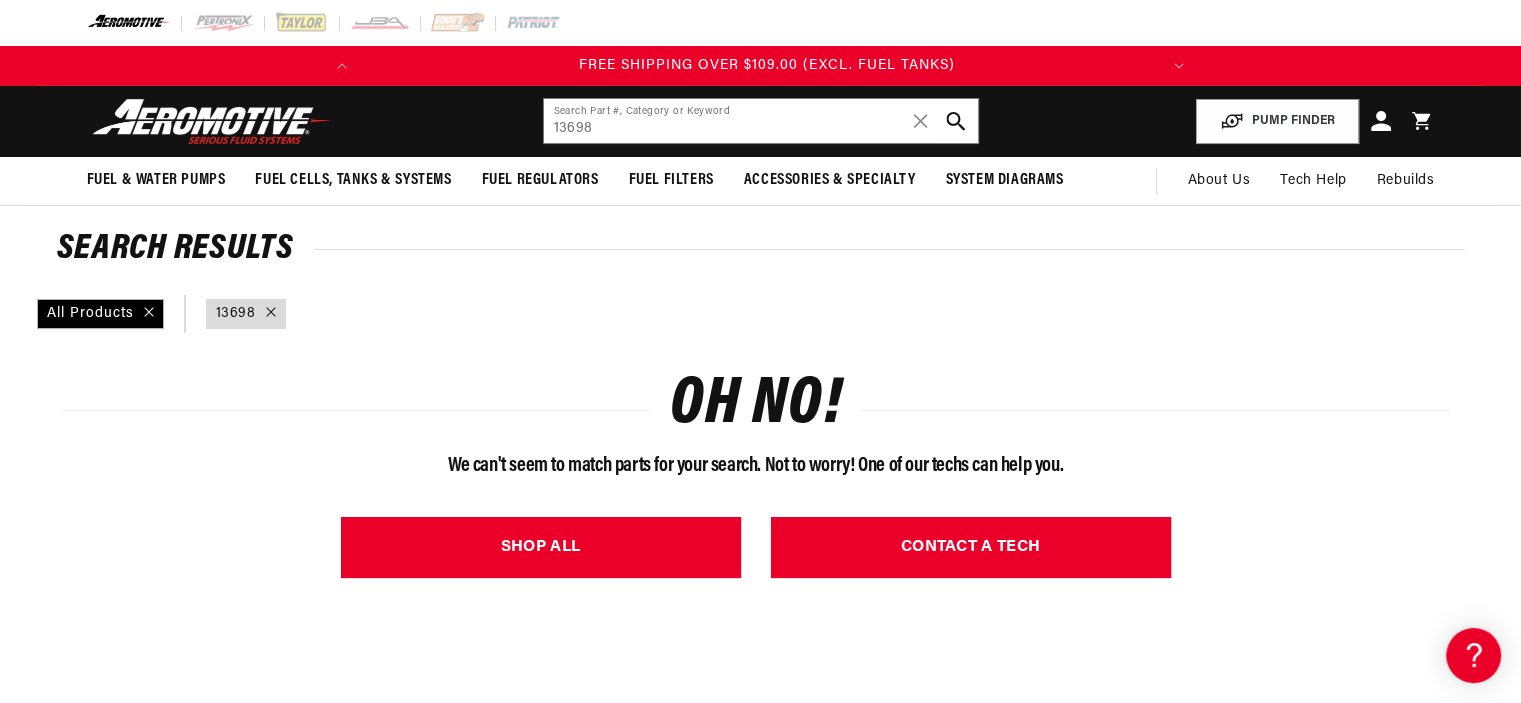 click 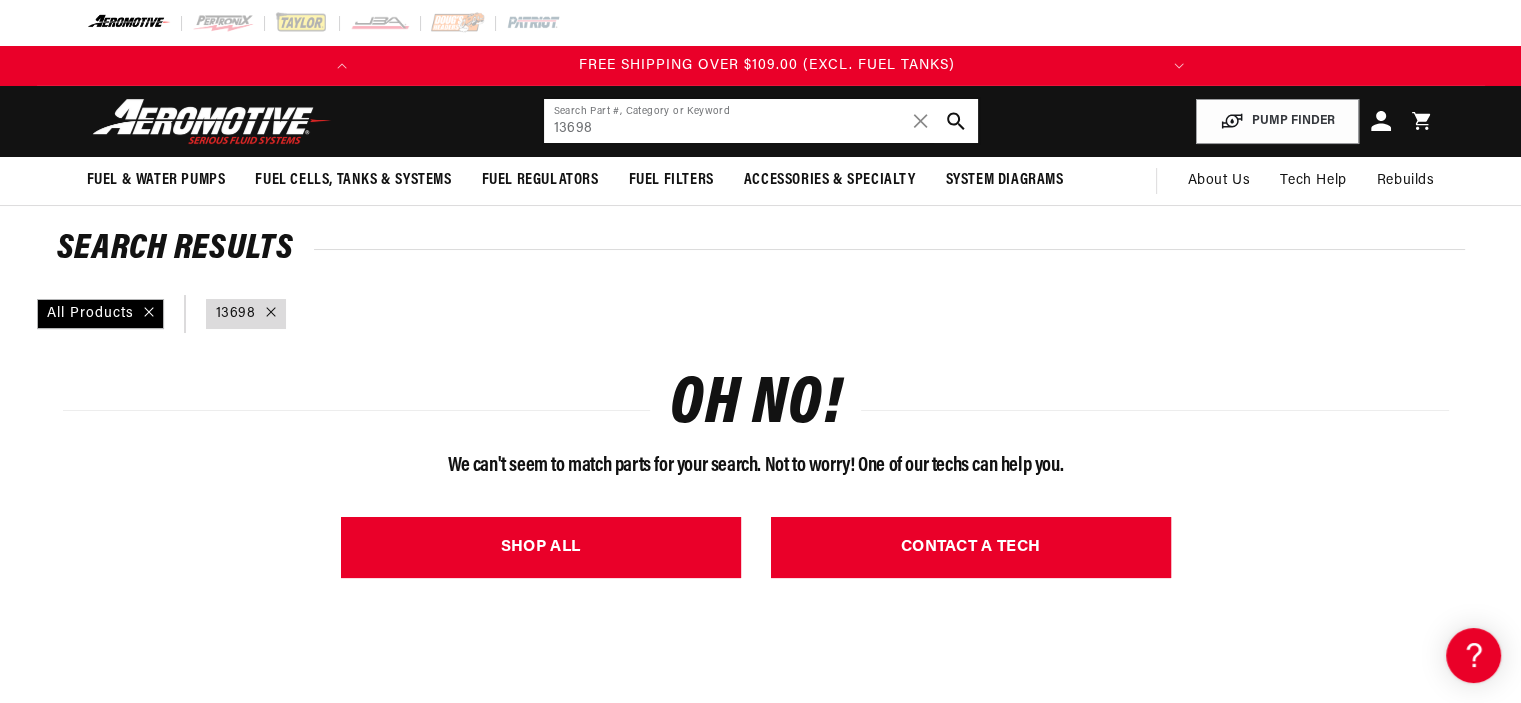 drag, startPoint x: 580, startPoint y: 132, endPoint x: 554, endPoint y: 132, distance: 26 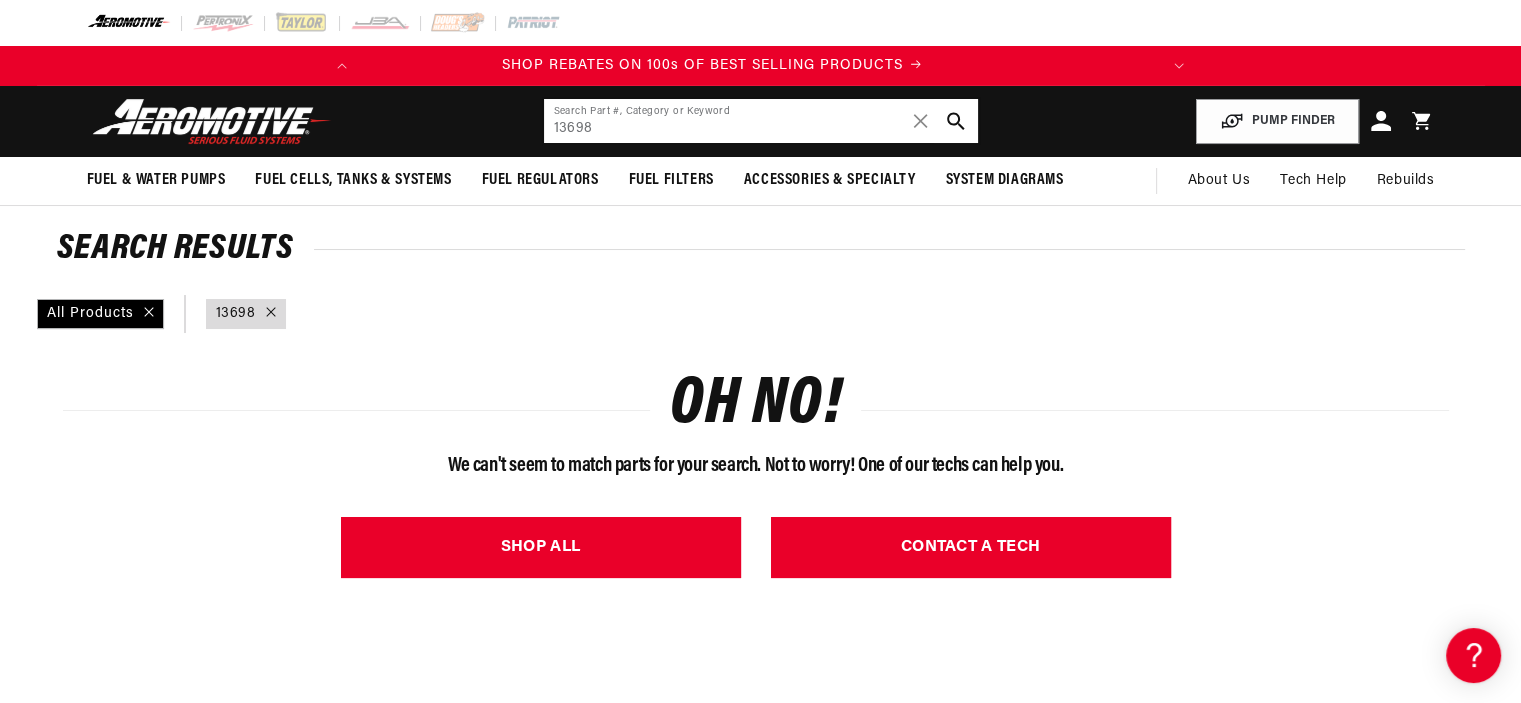 scroll, scrollTop: 0, scrollLeft: 0, axis: both 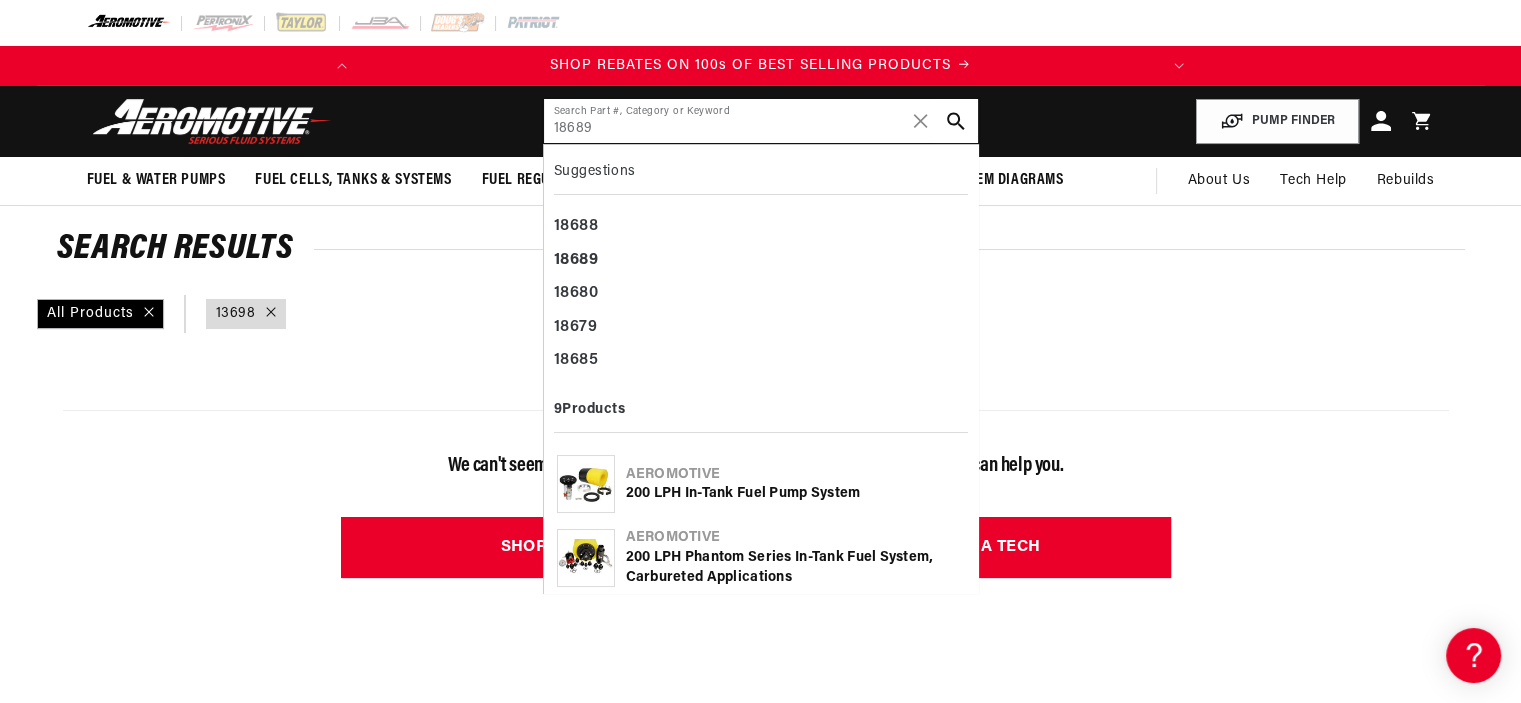 type on "18689" 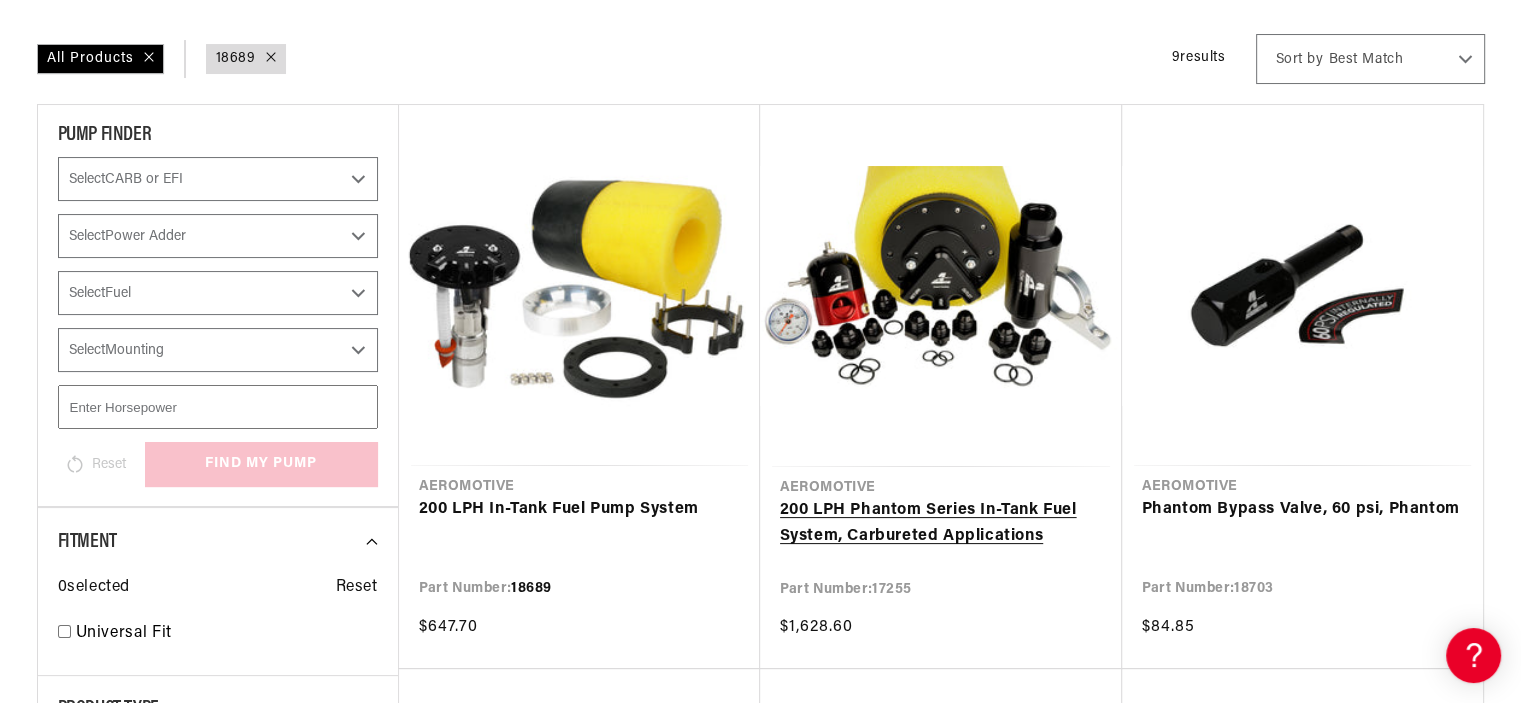 scroll, scrollTop: 400, scrollLeft: 0, axis: vertical 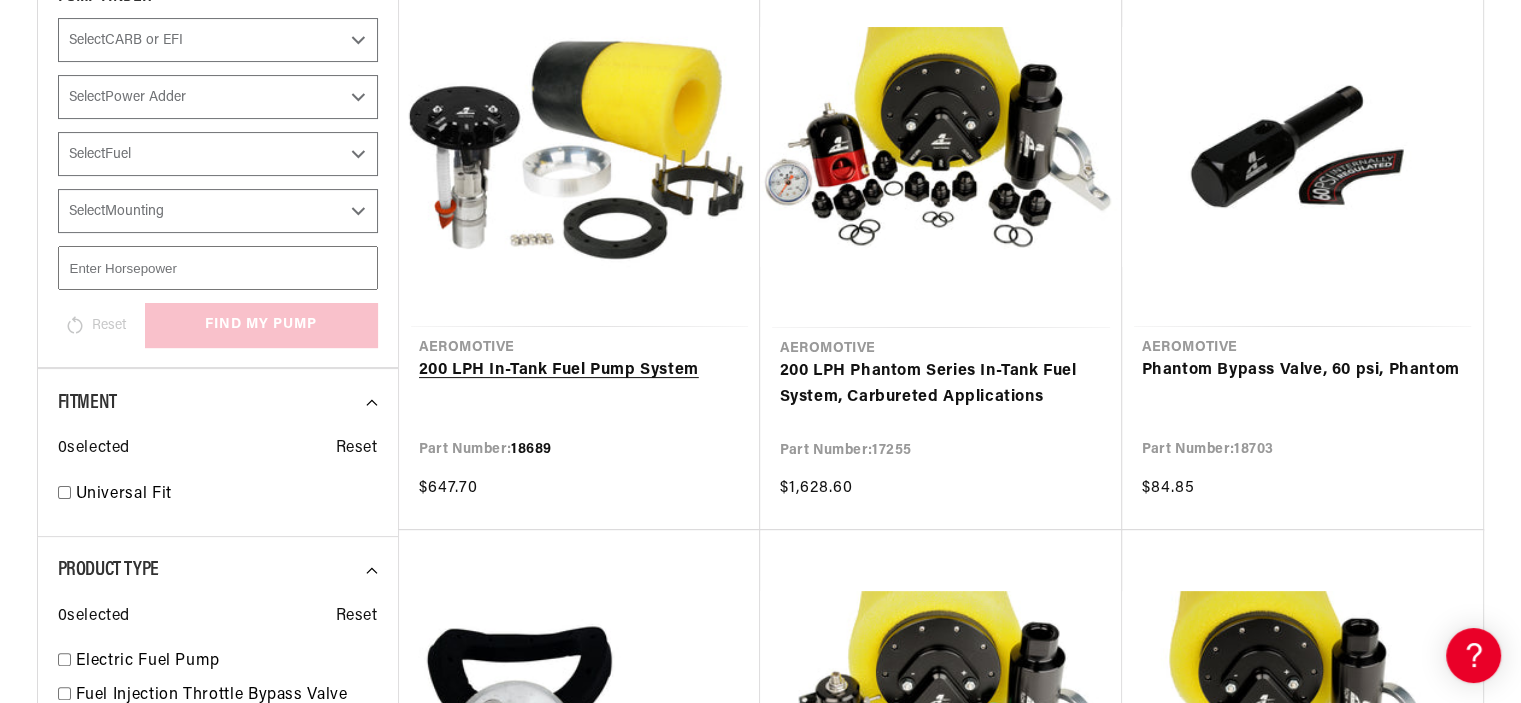 click on "200 LPH In-Tank Fuel Pump System" at bounding box center [579, 371] 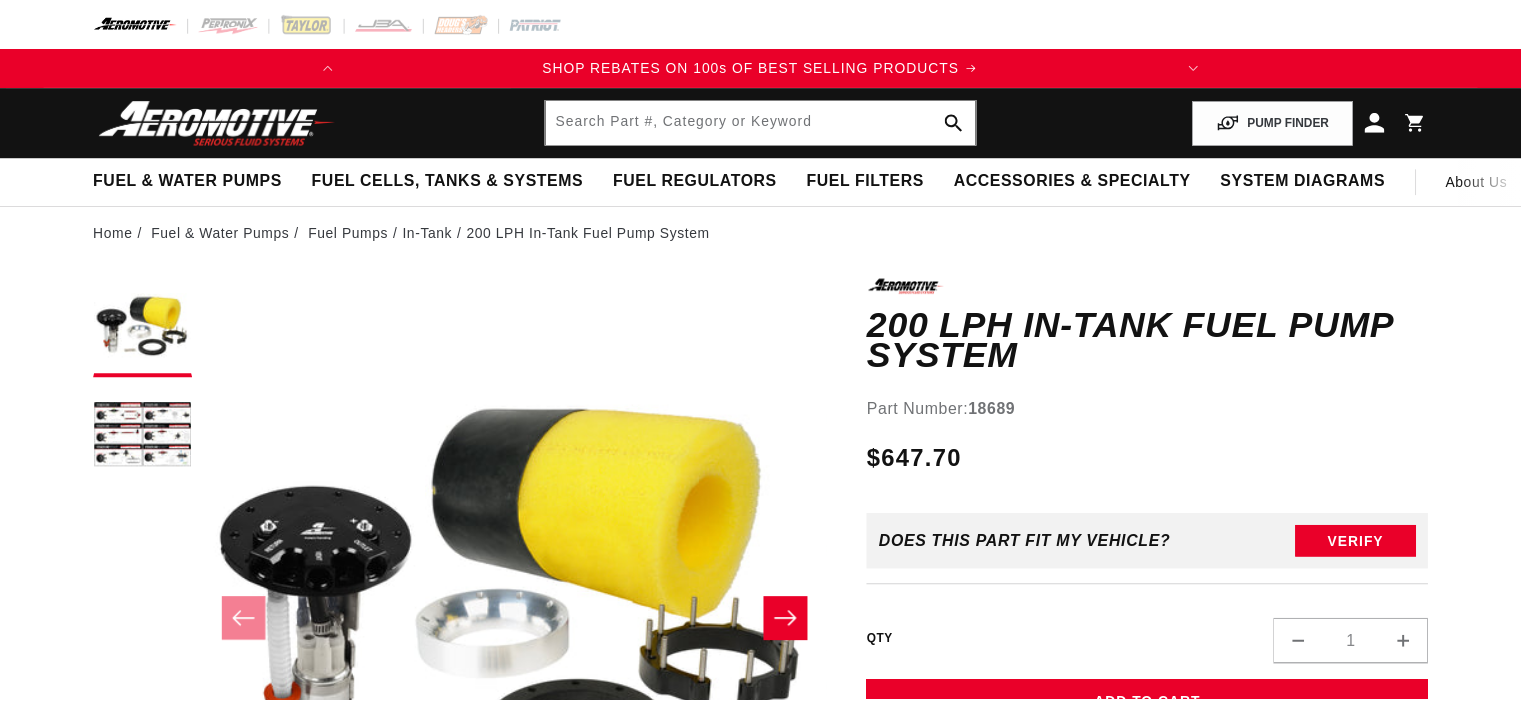 scroll, scrollTop: 0, scrollLeft: 0, axis: both 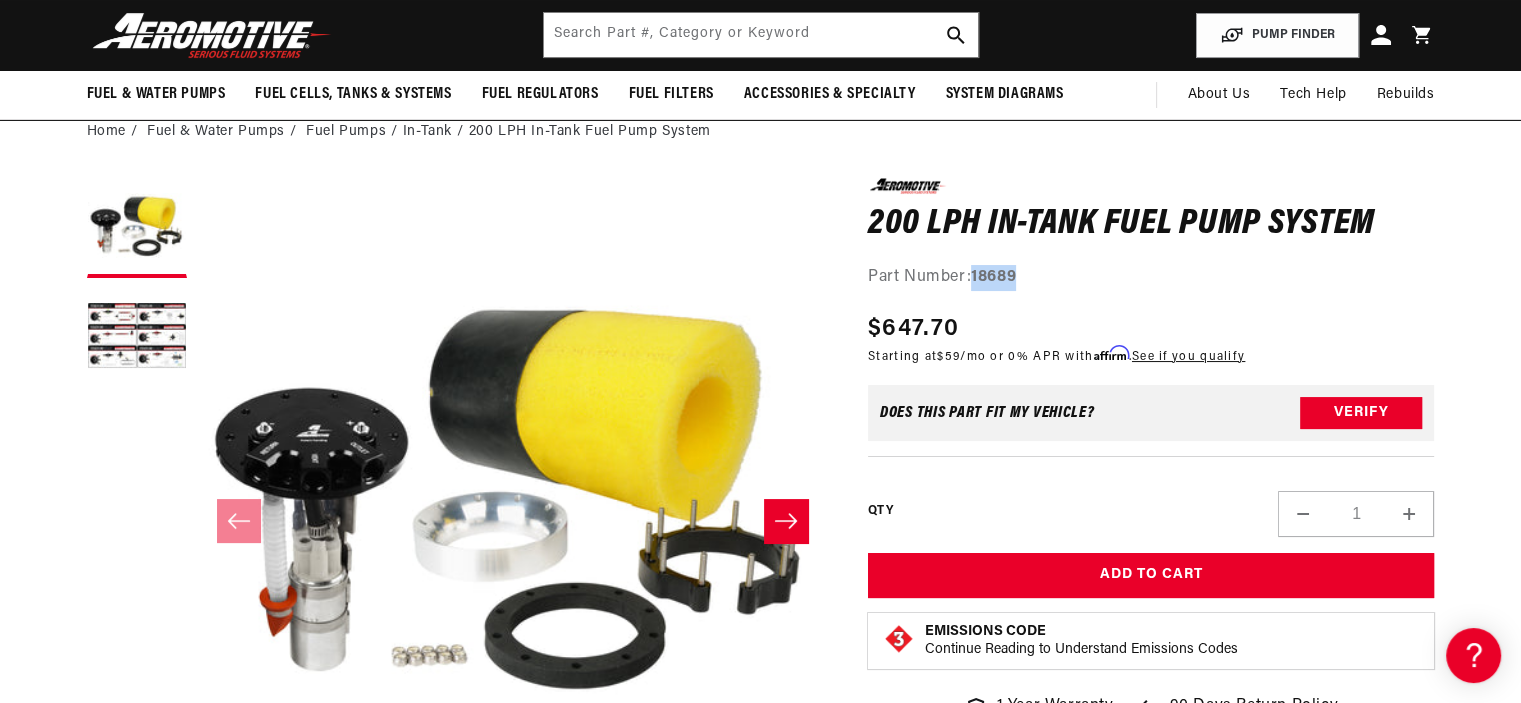 drag, startPoint x: 1032, startPoint y: 275, endPoint x: 973, endPoint y: 279, distance: 59.135437 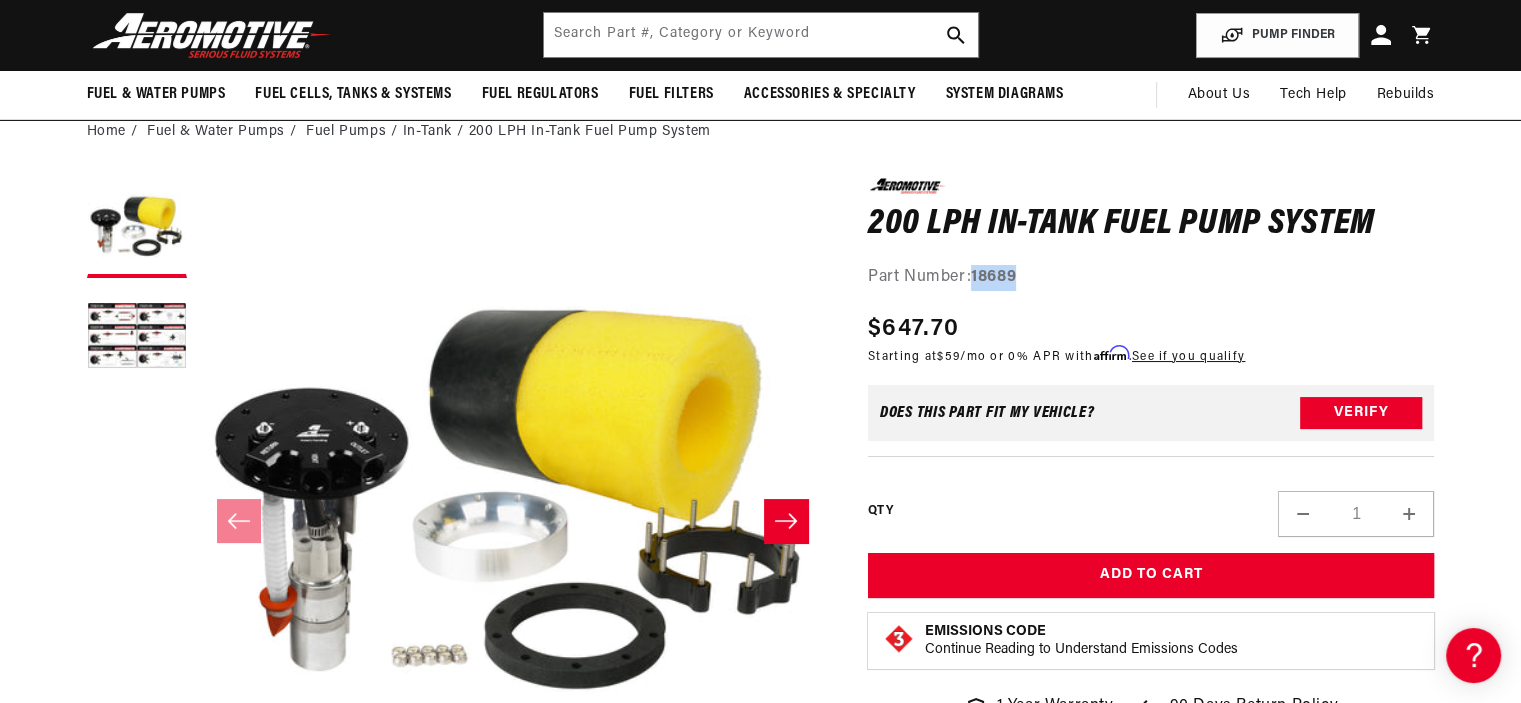 copy on "18689" 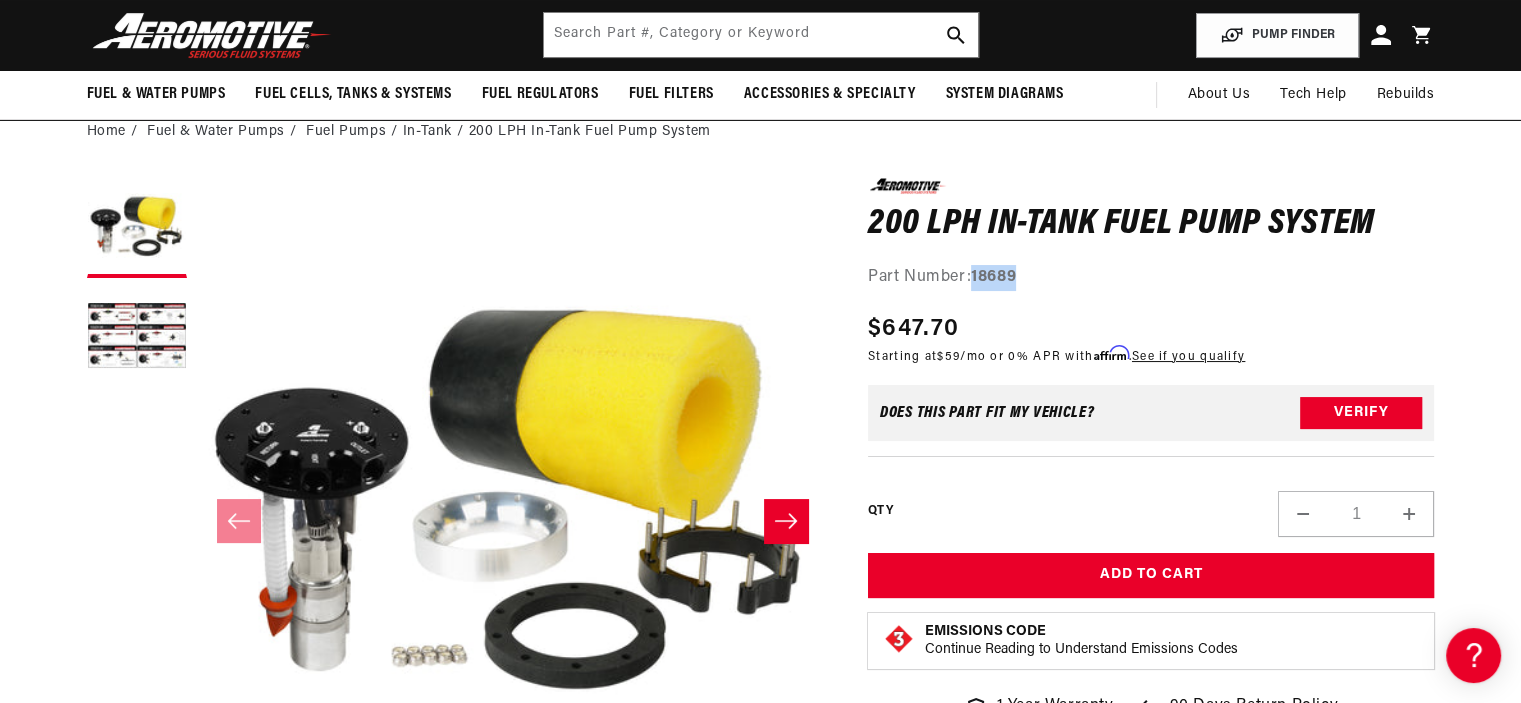 scroll, scrollTop: 0, scrollLeft: 0, axis: both 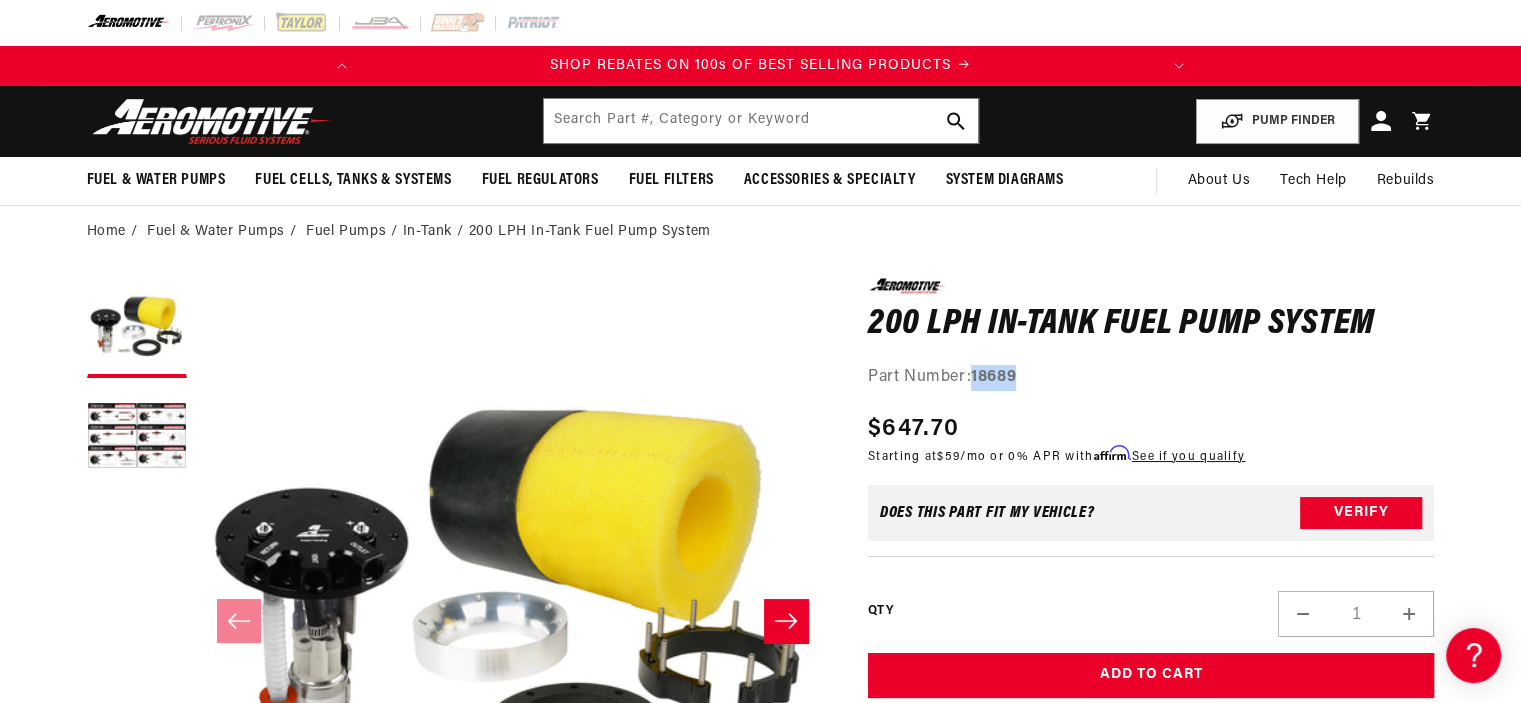 click on "0.0 star rating      Write a review
200 LPH In-Tank Fuel Pump System
200 LPH In-Tank Fuel Pump System
0.0 star rating      Write a review
Part Number:  18689
Skip to product information
Open media 1 in modal
Open media 2 in modal
02:09 Videowise - eCommerce Video Platform" at bounding box center (760, 1583) 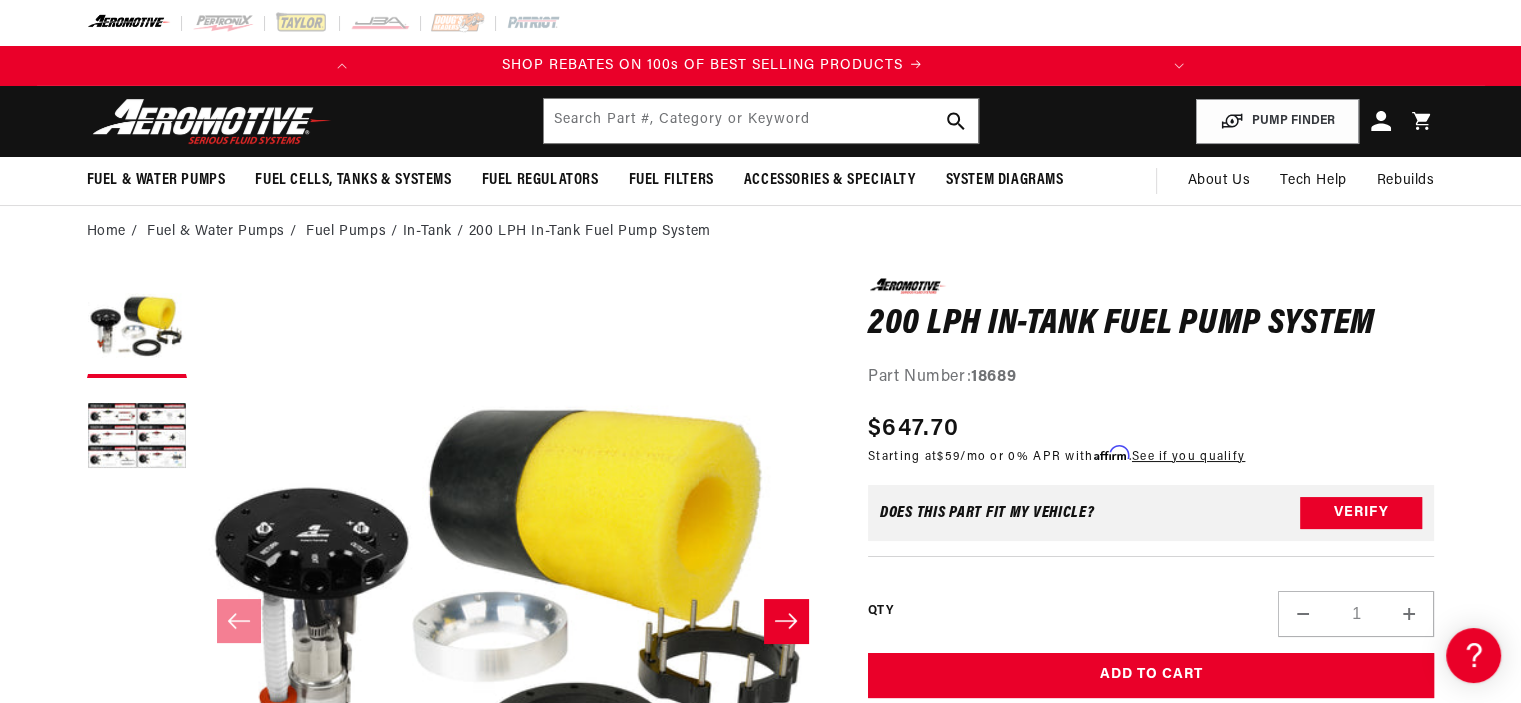 scroll, scrollTop: 0, scrollLeft: 0, axis: both 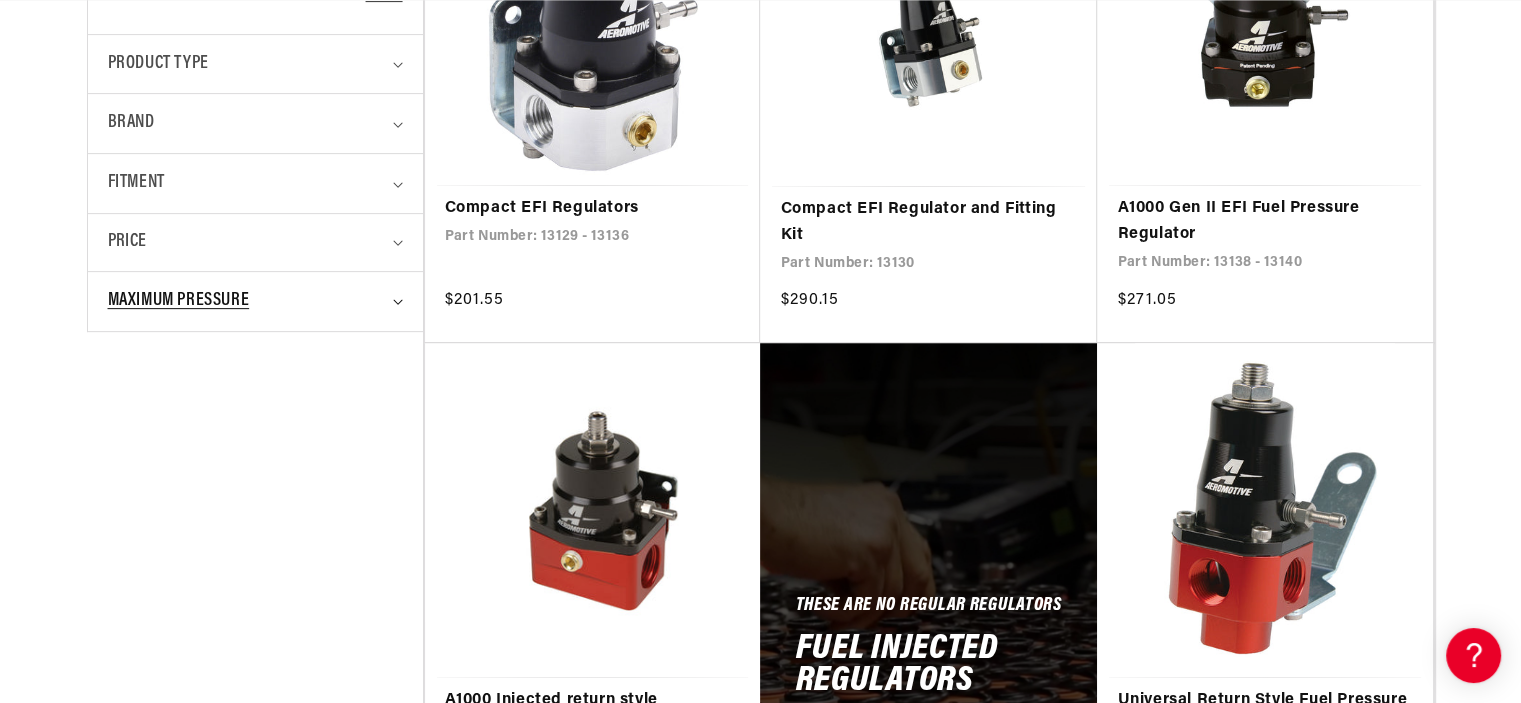 click on "Maximum Pressure" at bounding box center (179, 301) 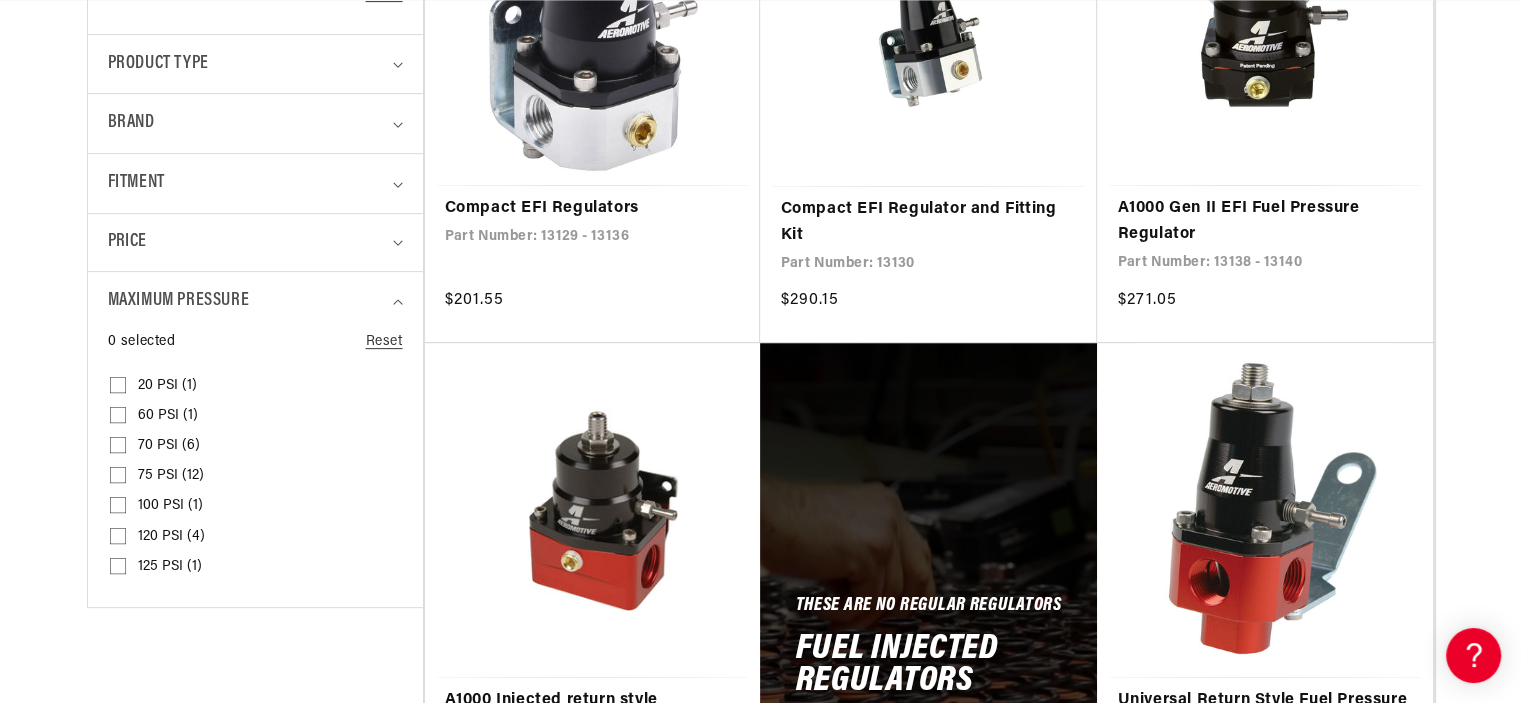 scroll, scrollTop: 0, scrollLeft: 791, axis: horizontal 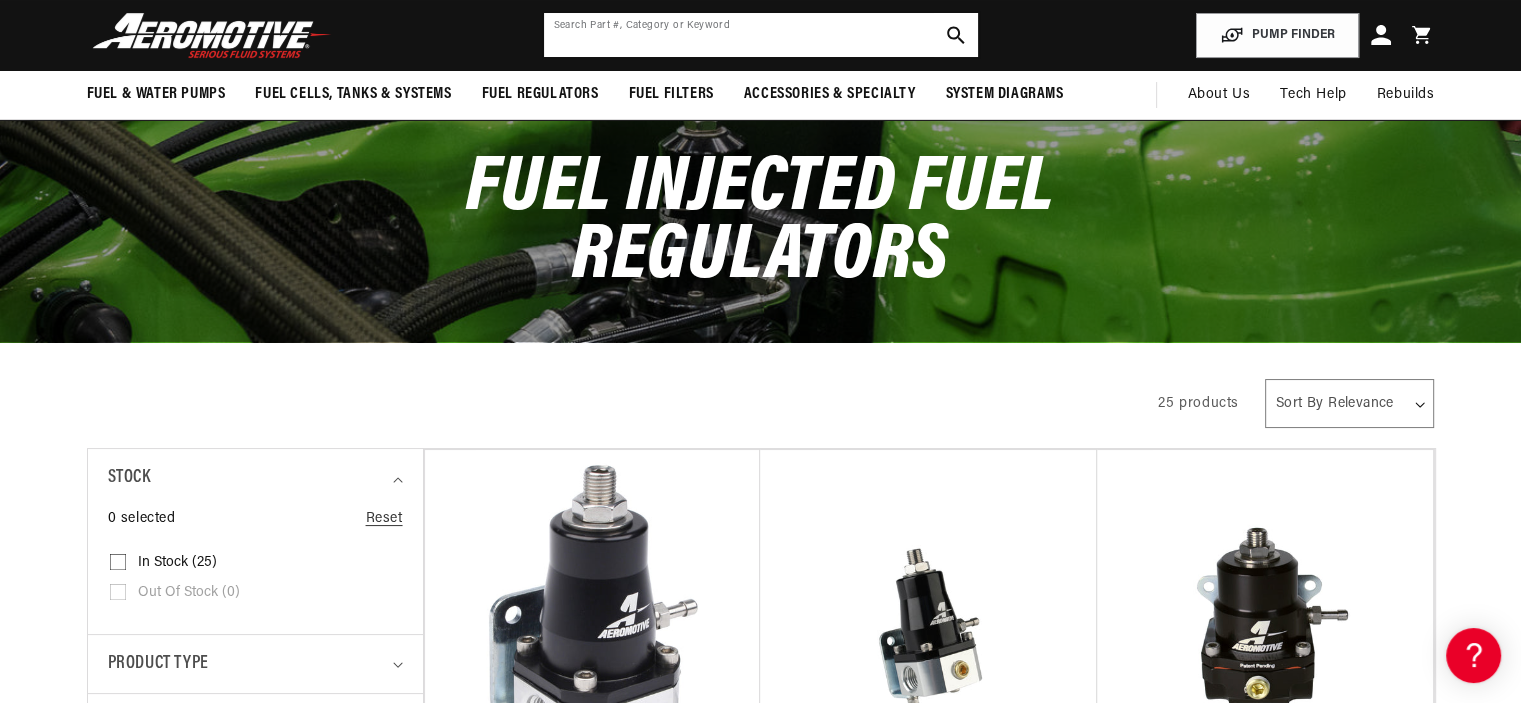 click 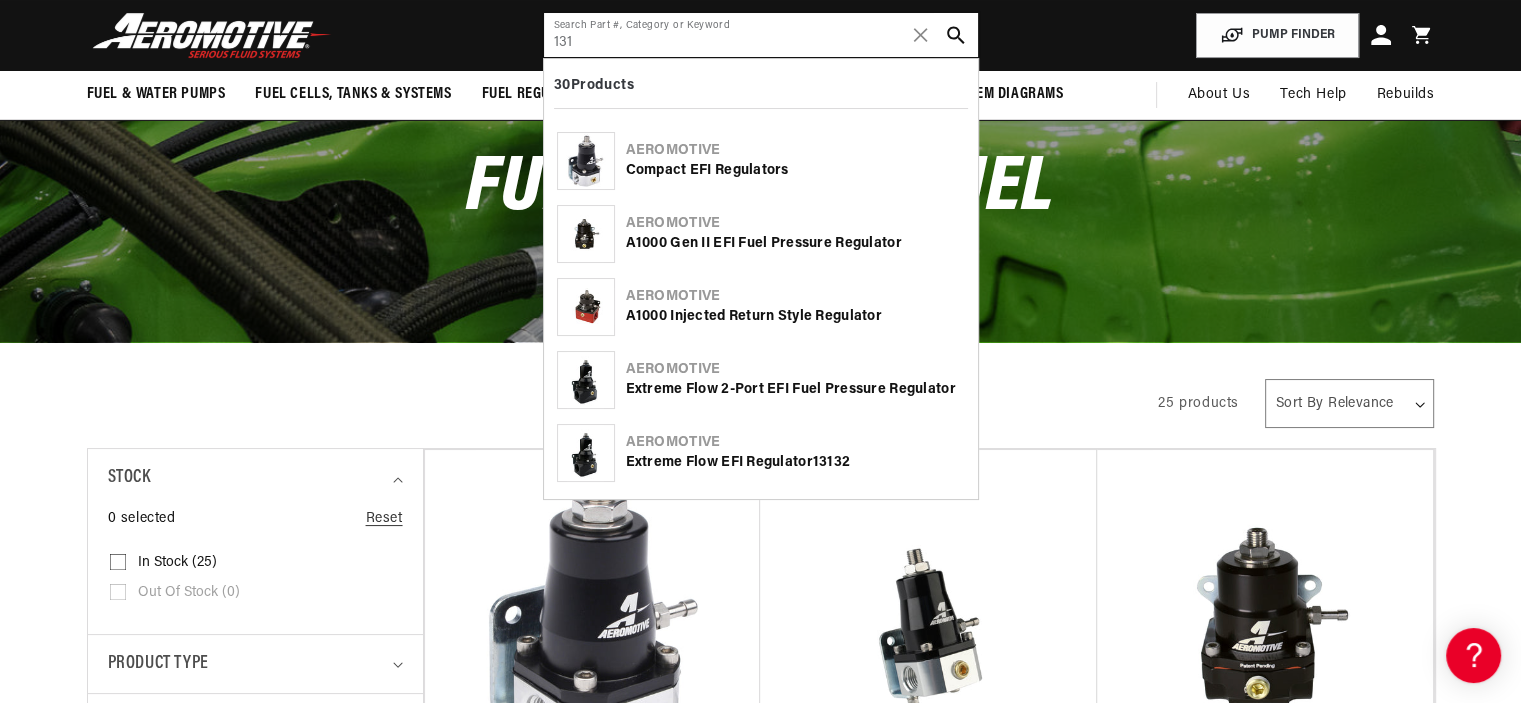 scroll, scrollTop: 0, scrollLeft: 0, axis: both 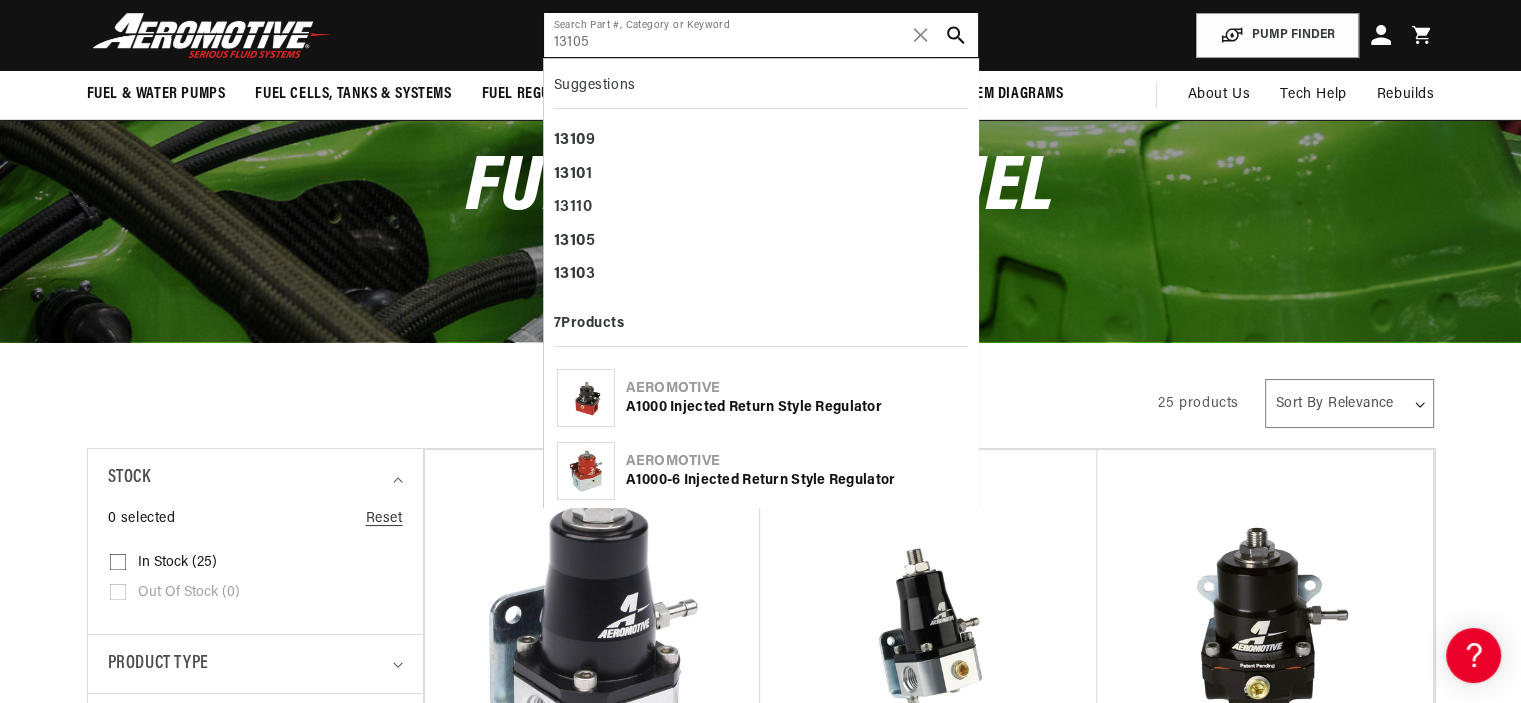 type on "13105" 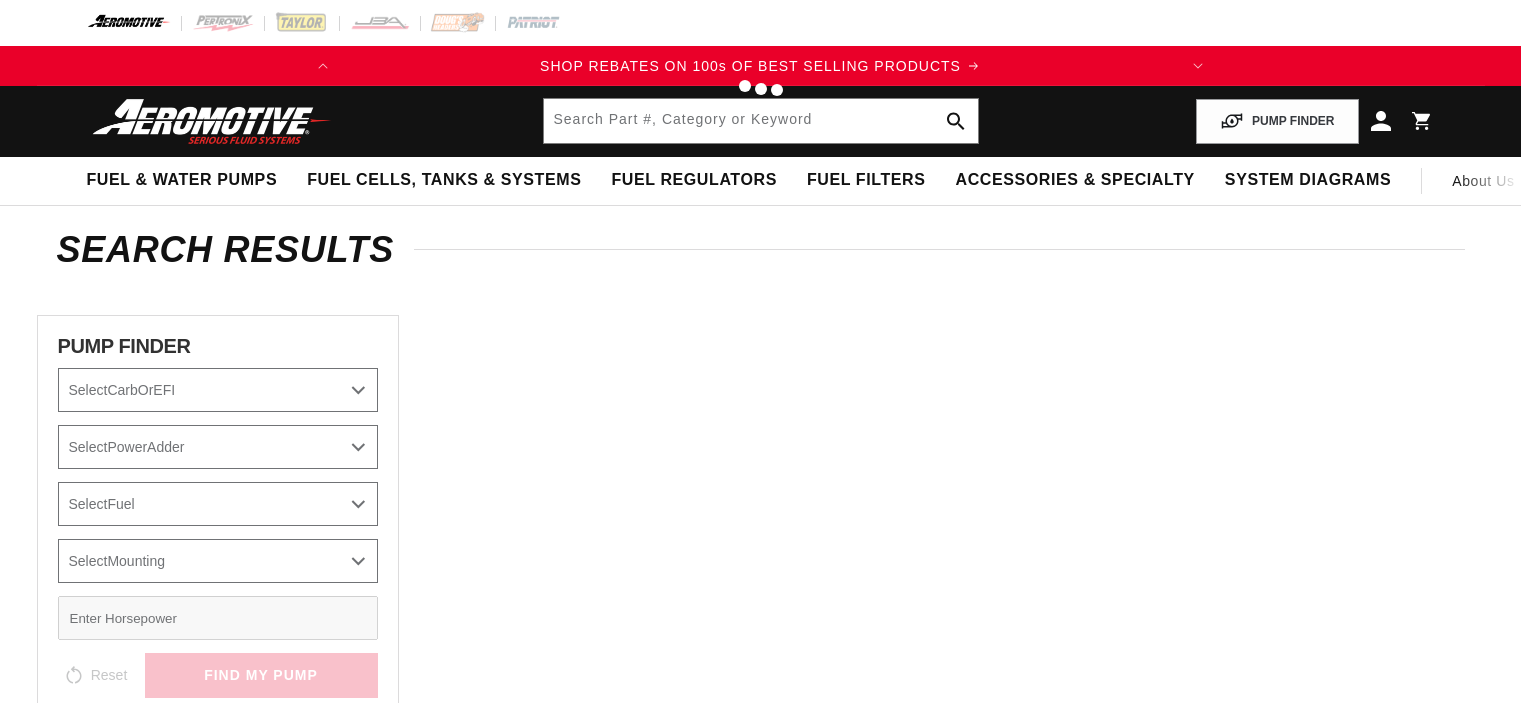 type on "13105" 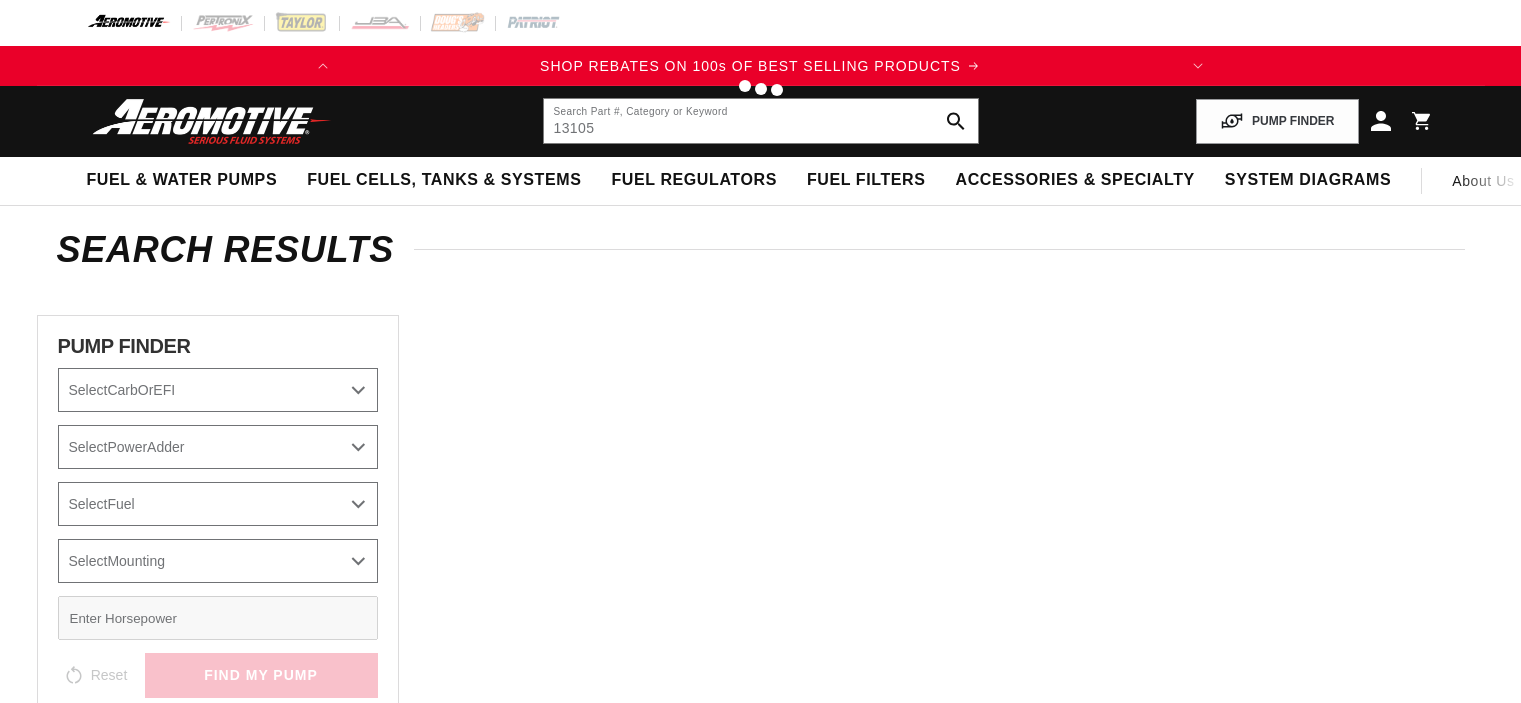 scroll, scrollTop: 0, scrollLeft: 0, axis: both 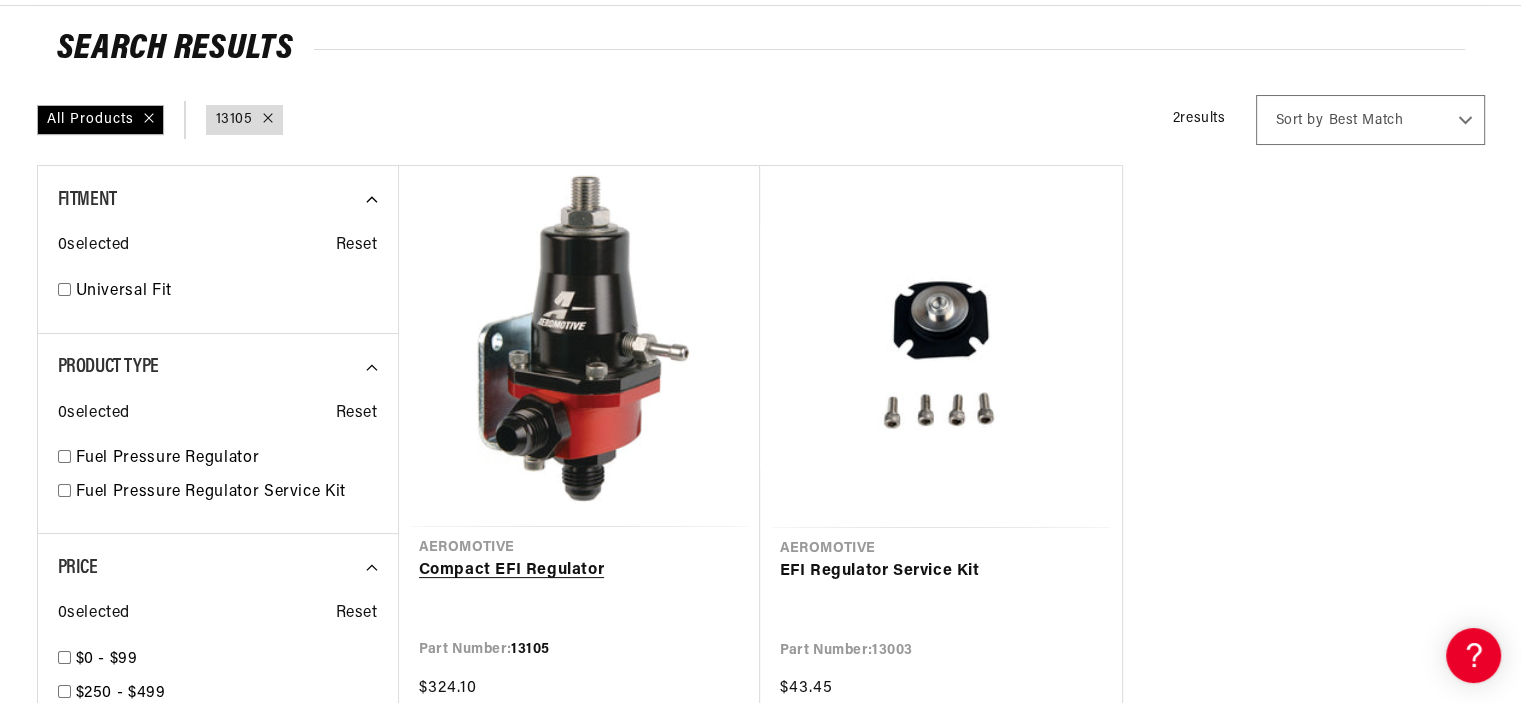 click on "Compact EFI Regulator" at bounding box center (579, 571) 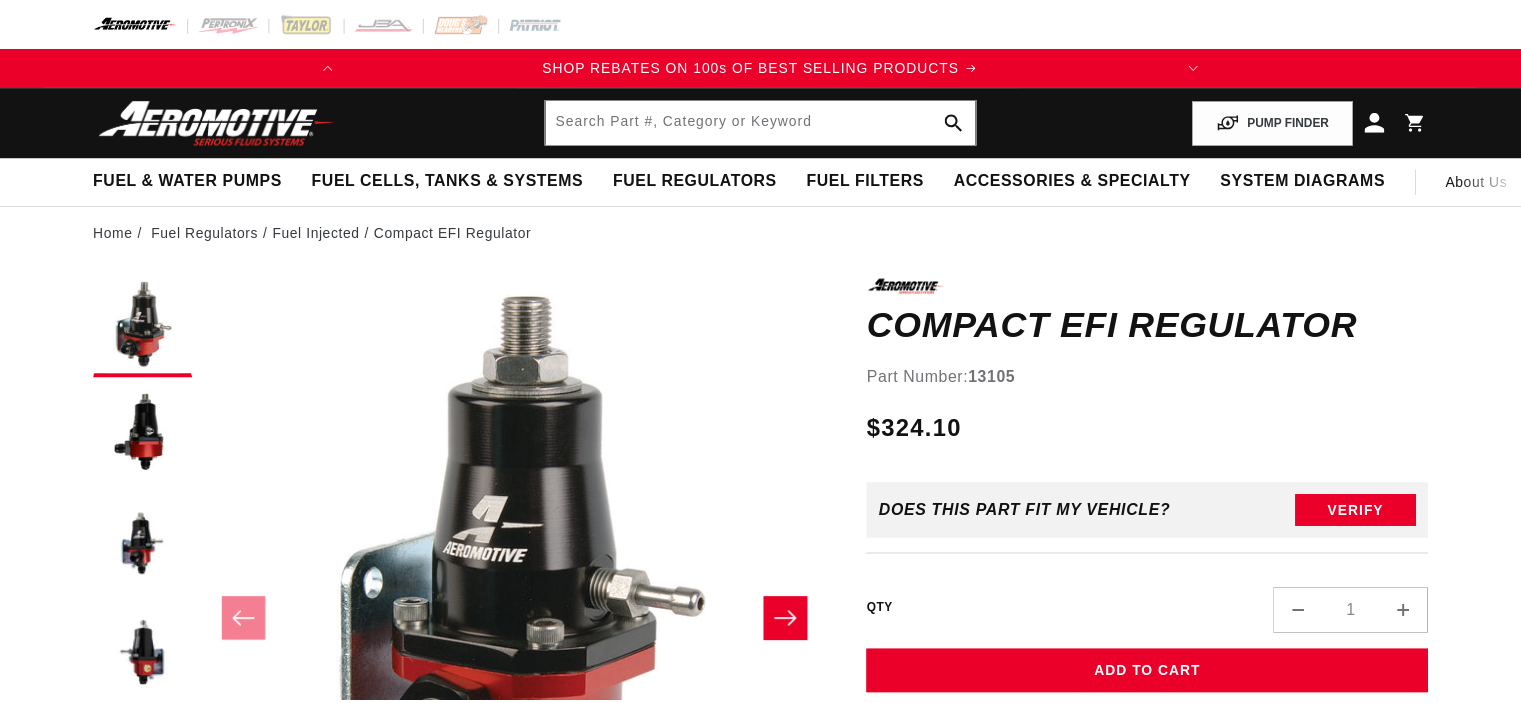 scroll, scrollTop: 0, scrollLeft: 0, axis: both 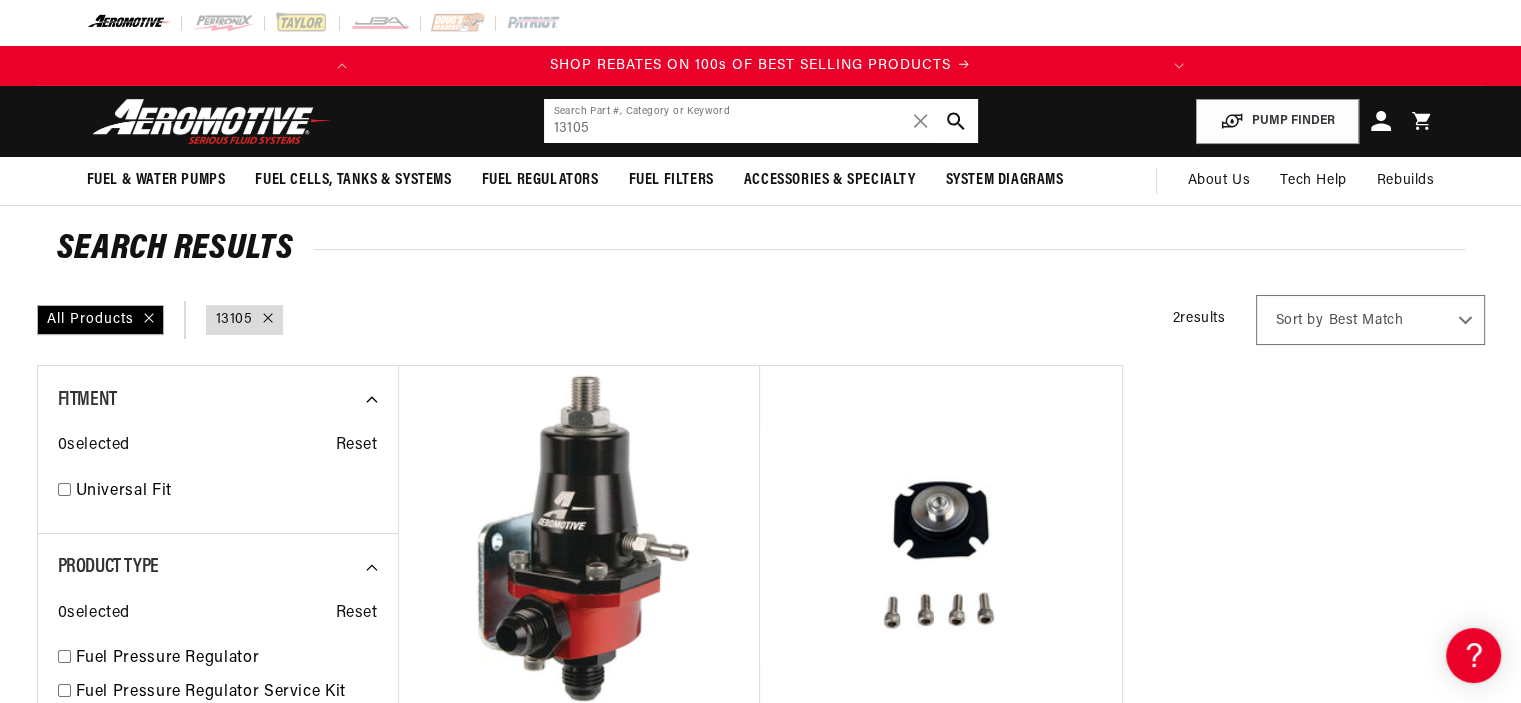 click on "13105" 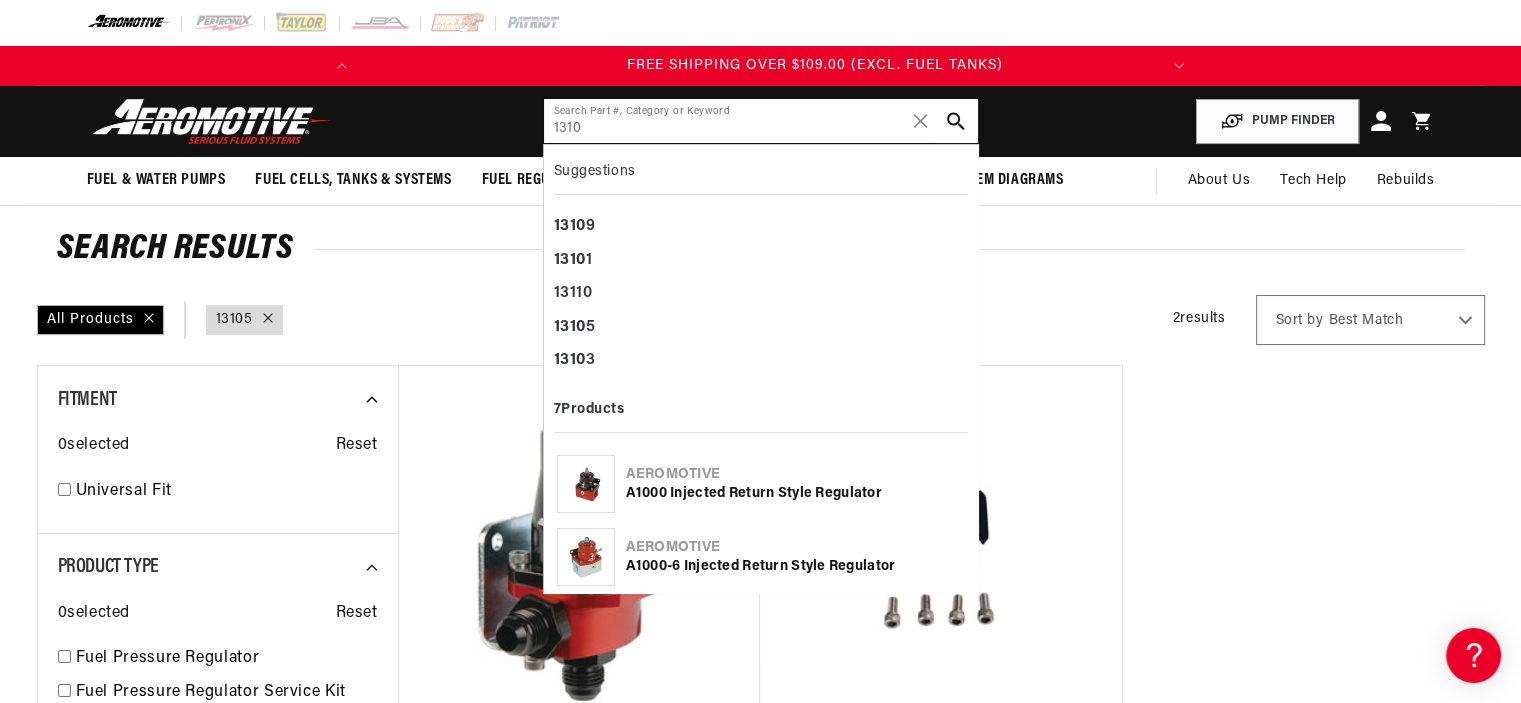 scroll, scrollTop: 0, scrollLeft: 791, axis: horizontal 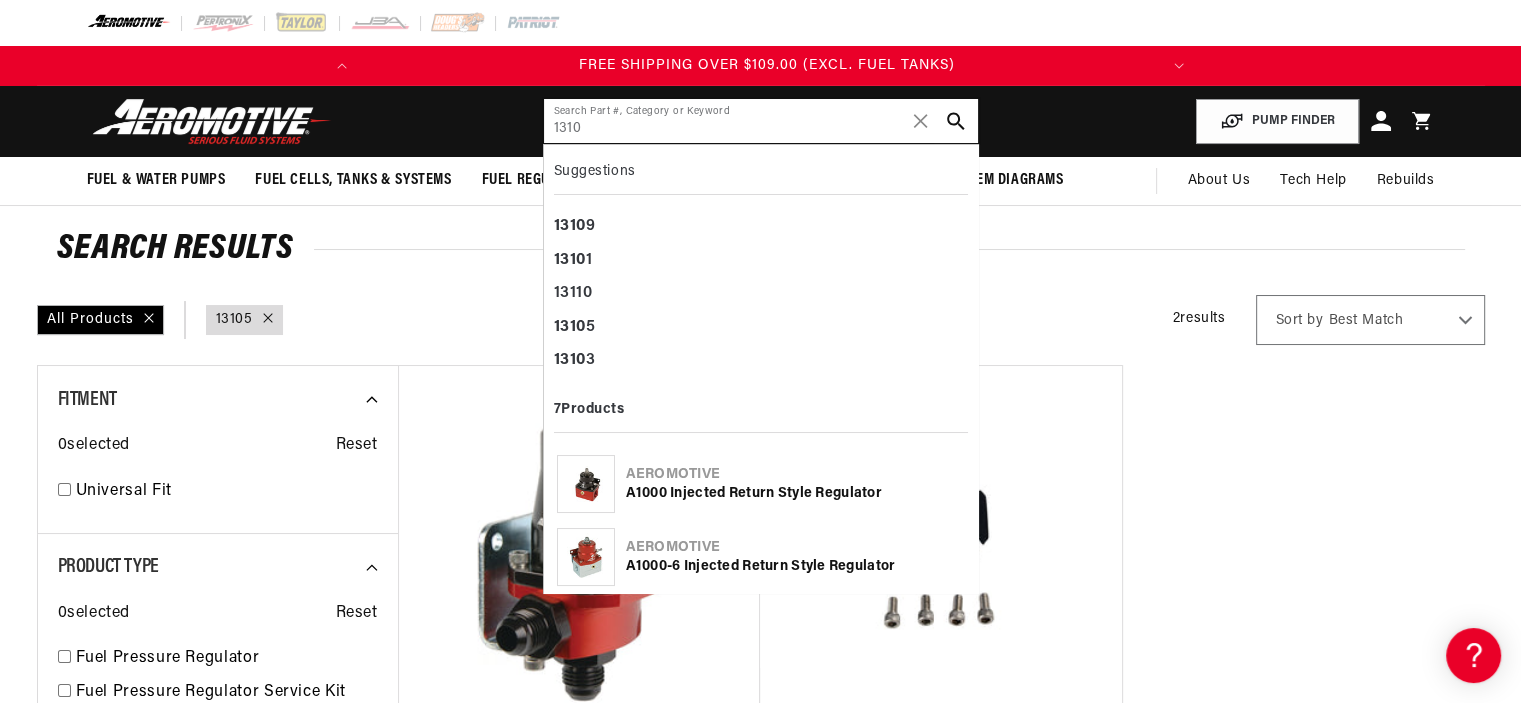 type on "13105" 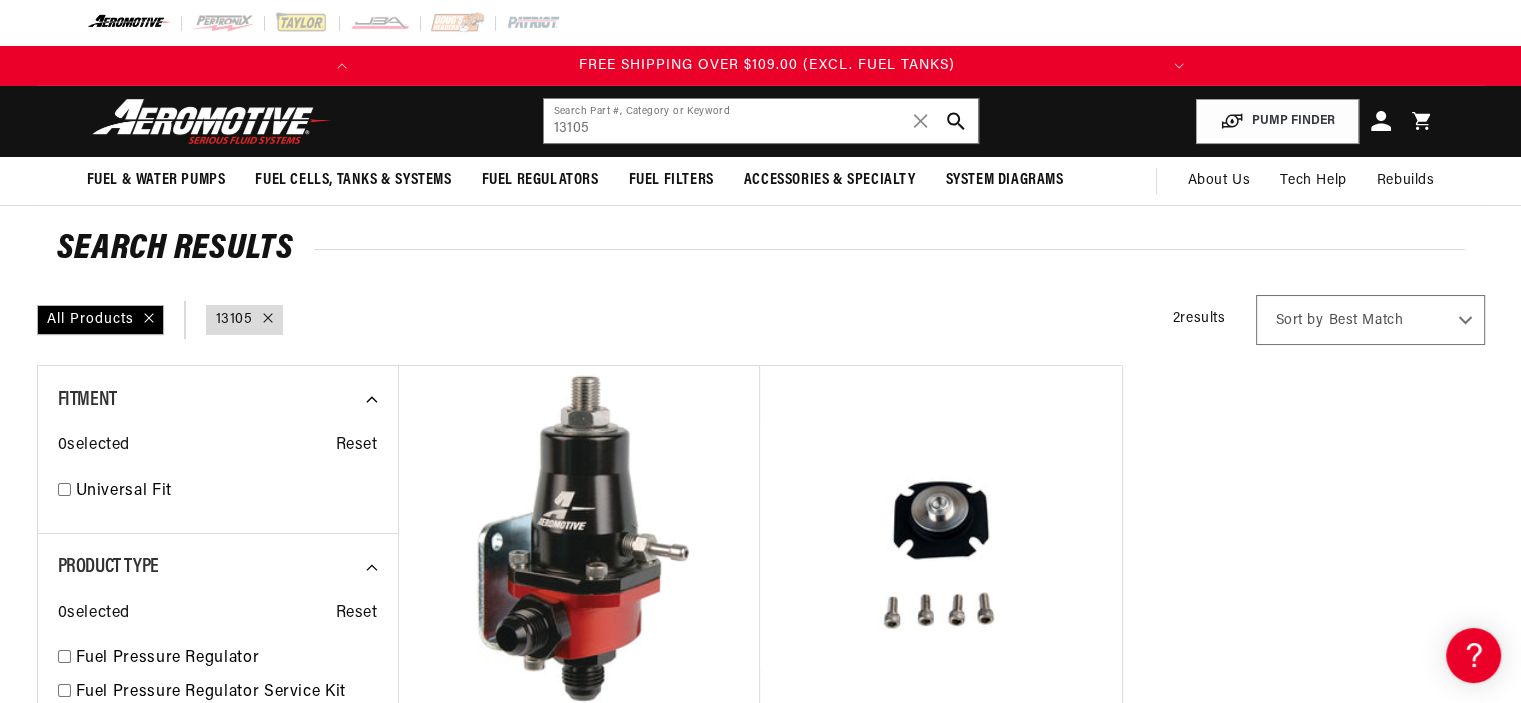 click on "Compact EFI Regulator" at bounding box center (579, 771) 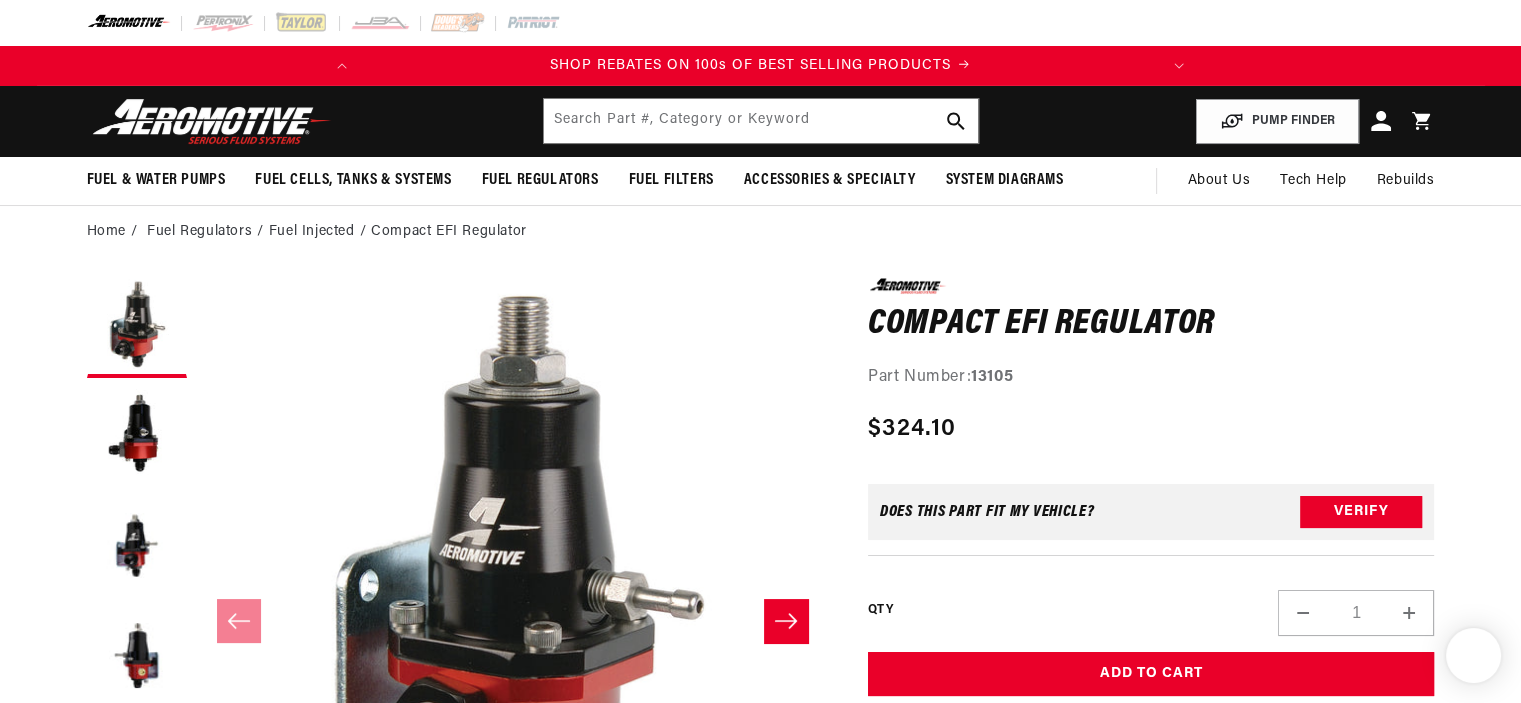 scroll, scrollTop: 300, scrollLeft: 0, axis: vertical 